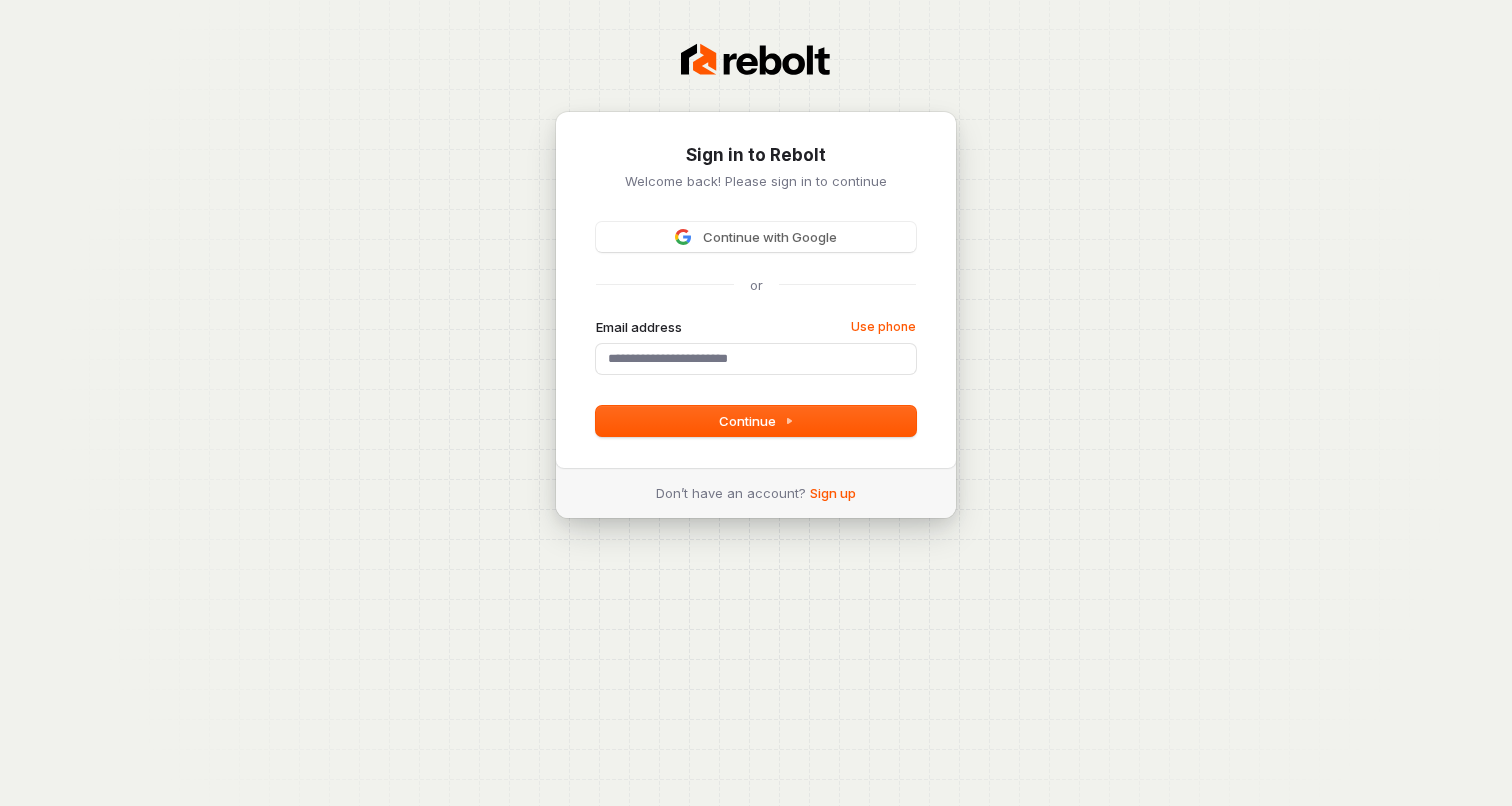 scroll, scrollTop: 0, scrollLeft: 0, axis: both 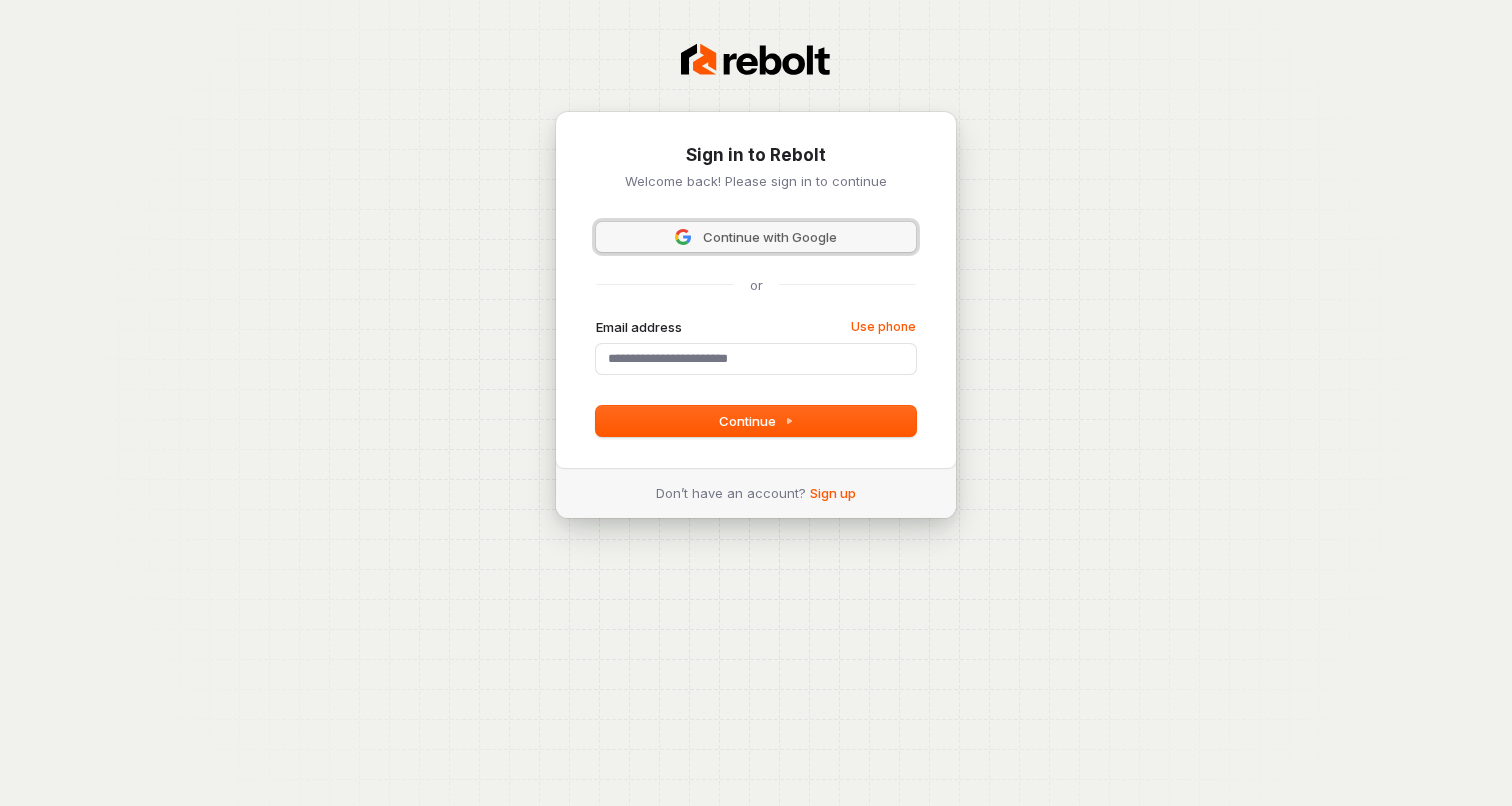 click on "Continue with Google" at bounding box center [770, 237] 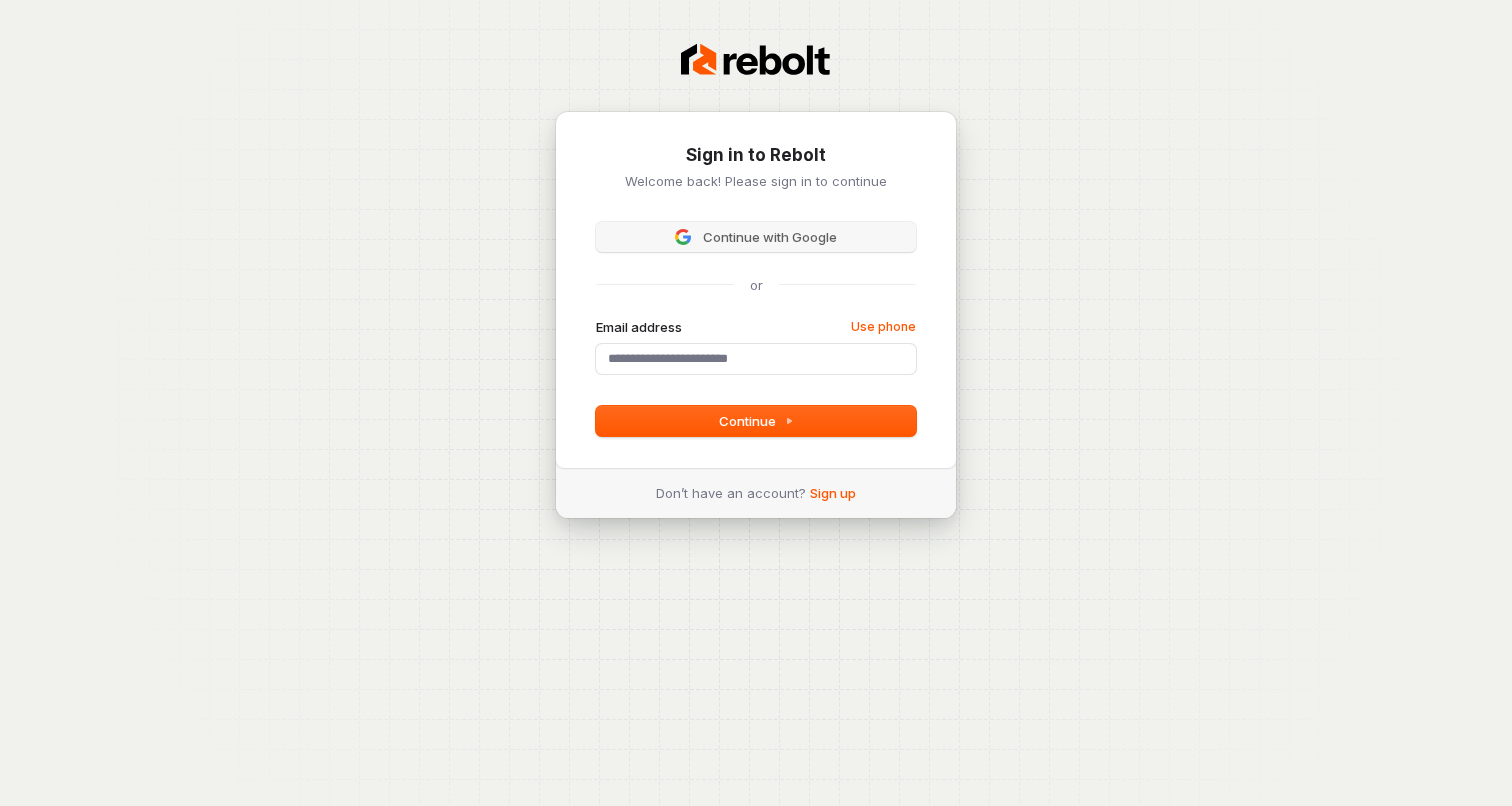 type 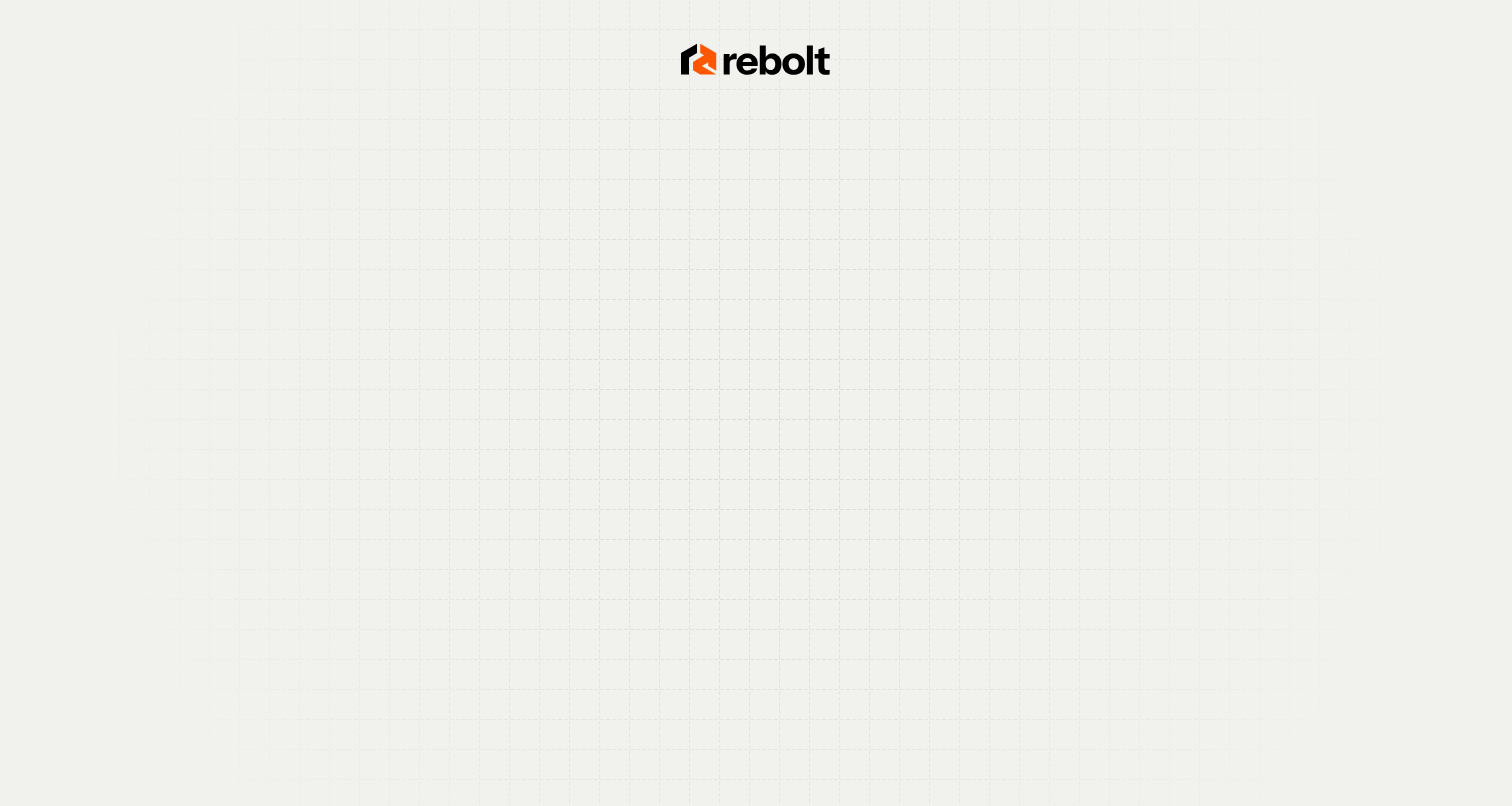 scroll, scrollTop: 0, scrollLeft: 0, axis: both 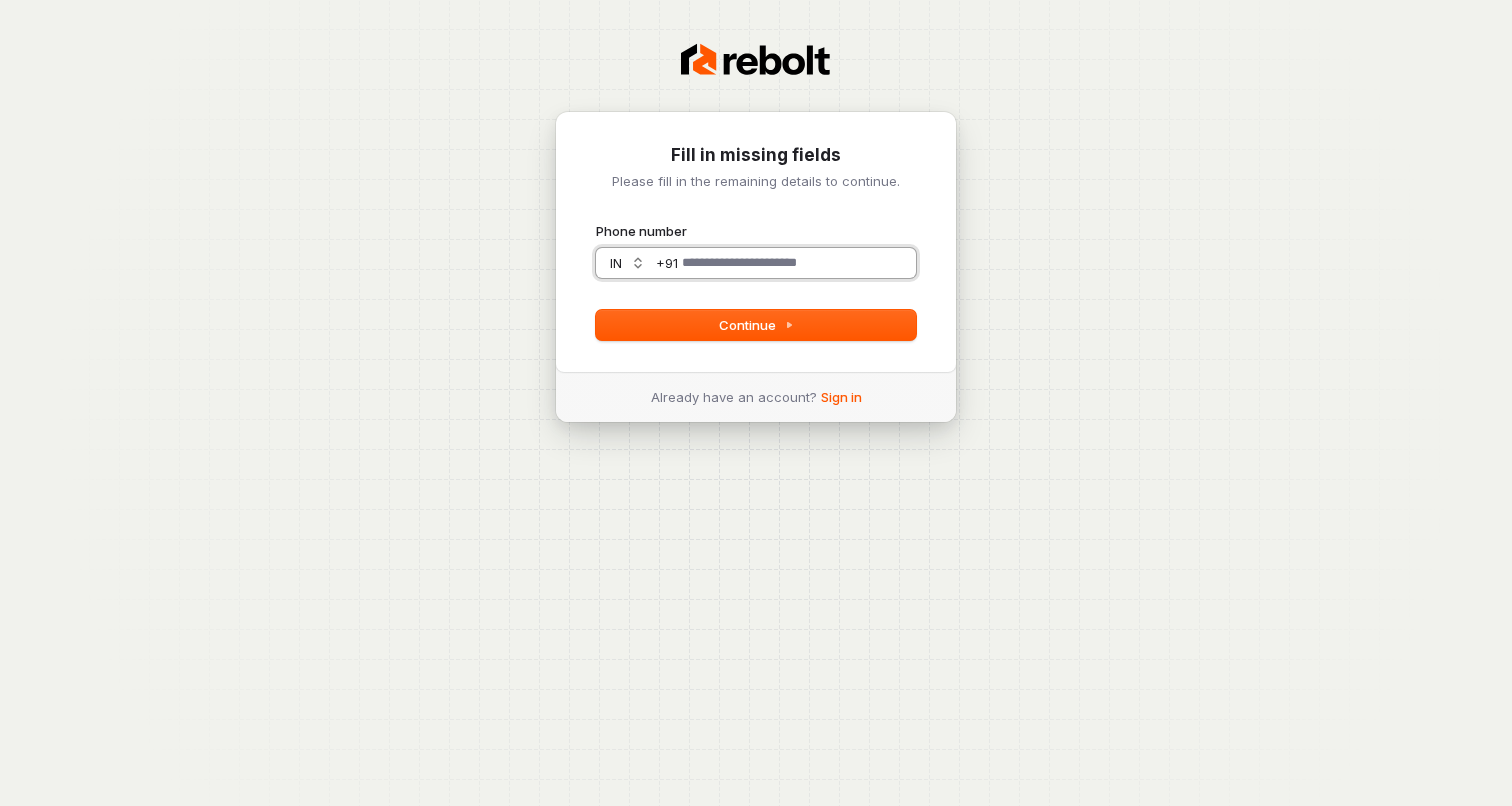click on "Phone number" at bounding box center (797, 263) 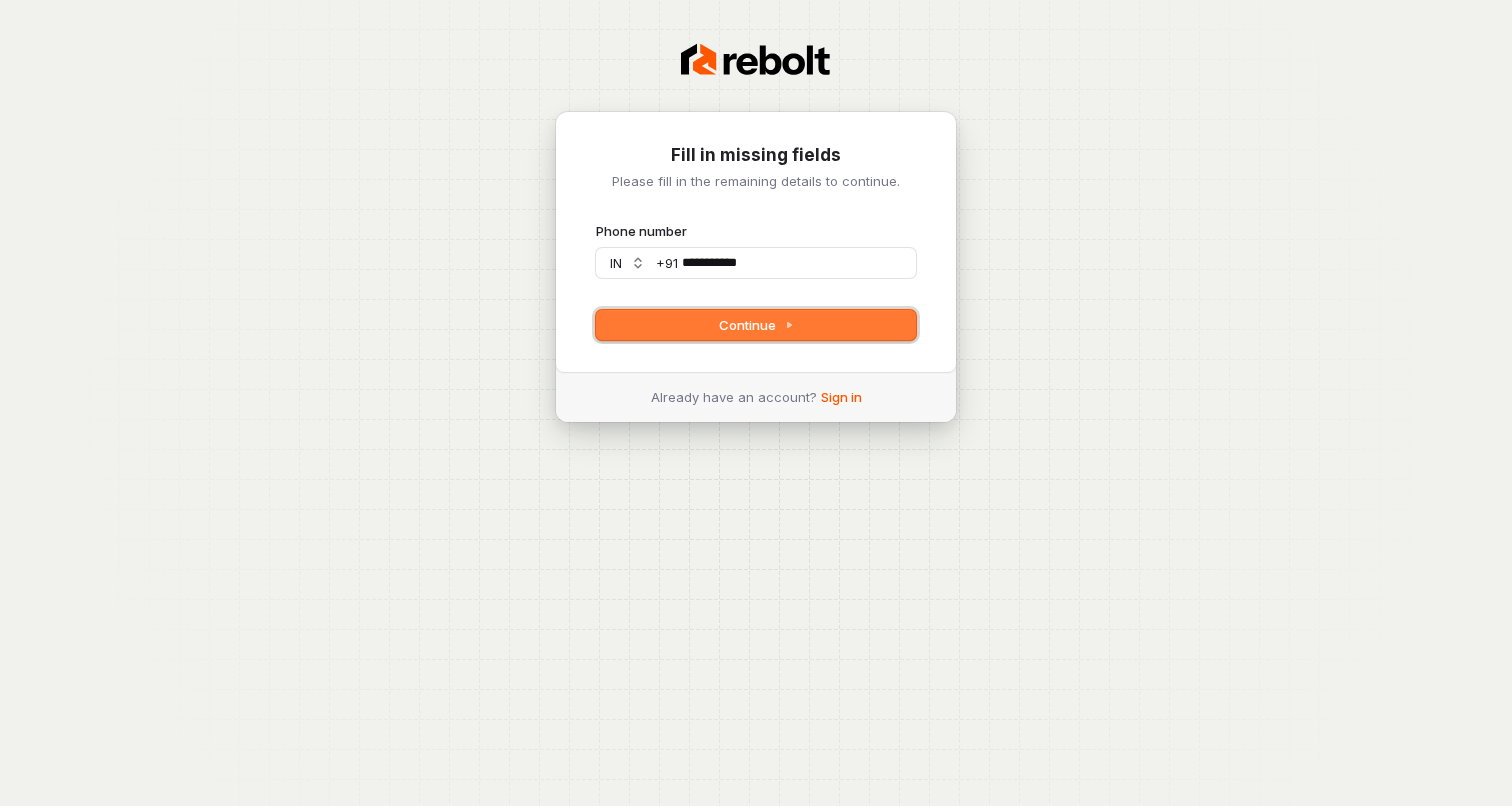 click on "Continue" at bounding box center (756, 325) 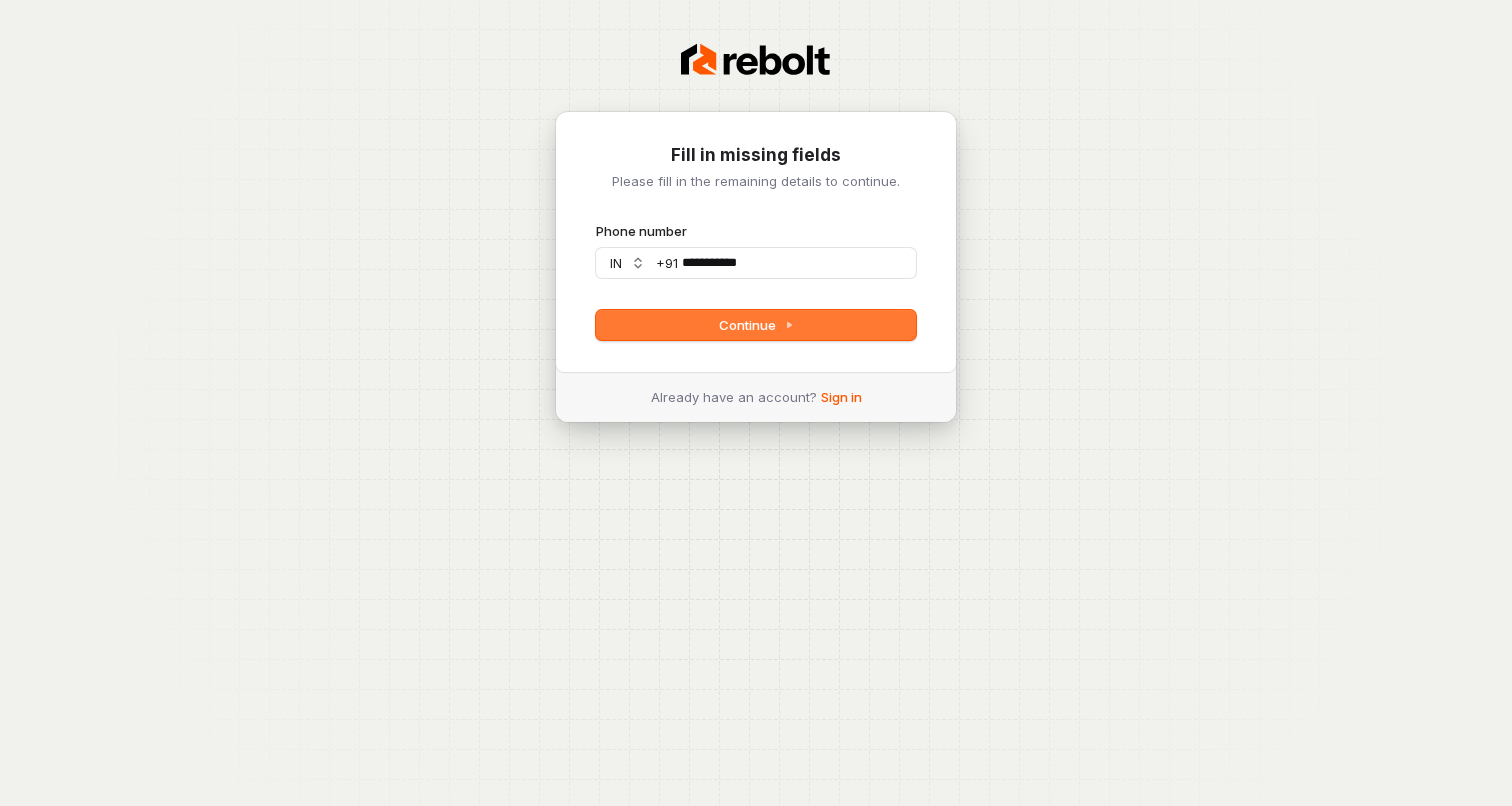type on "**********" 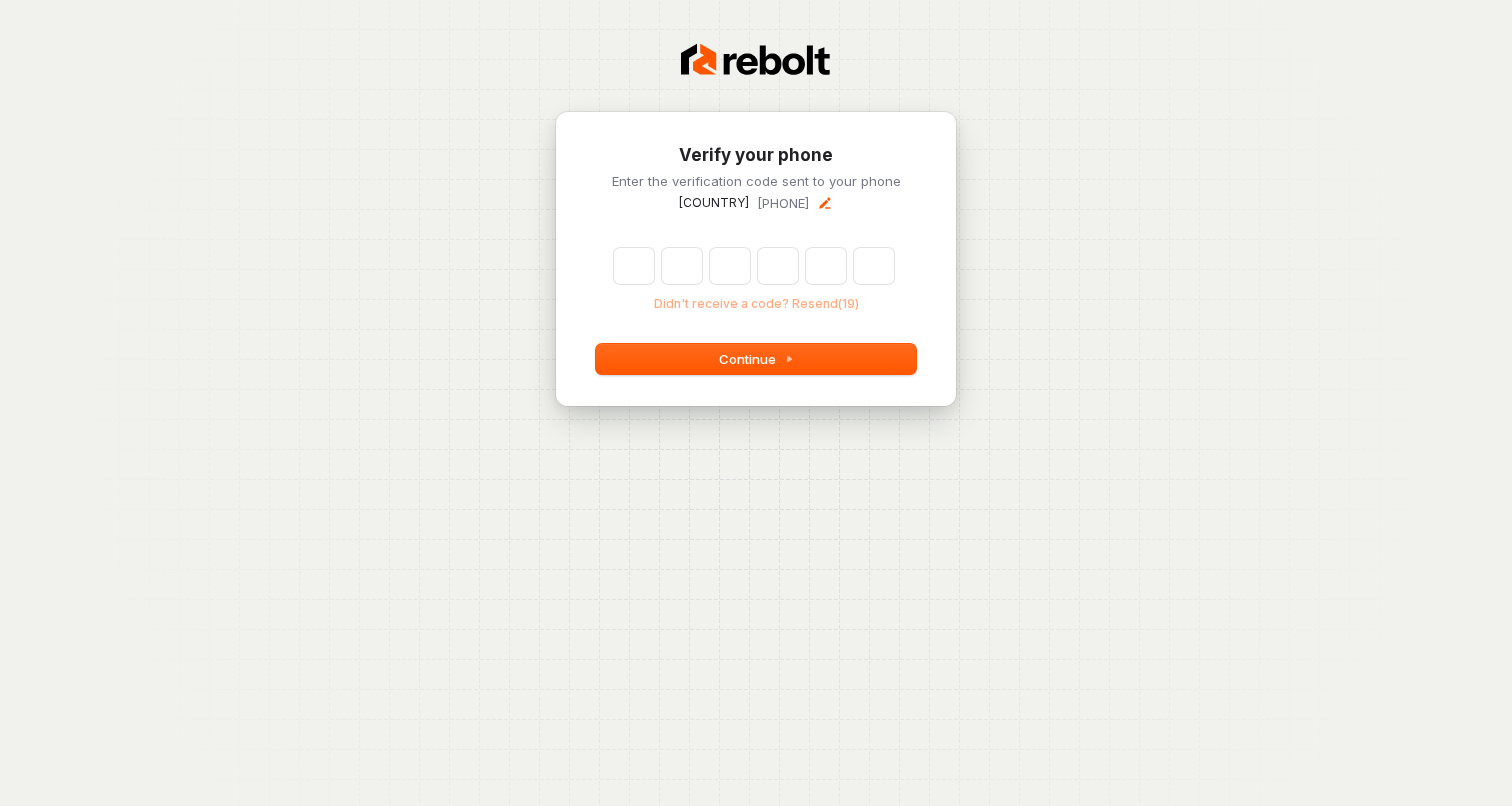 type on "*" 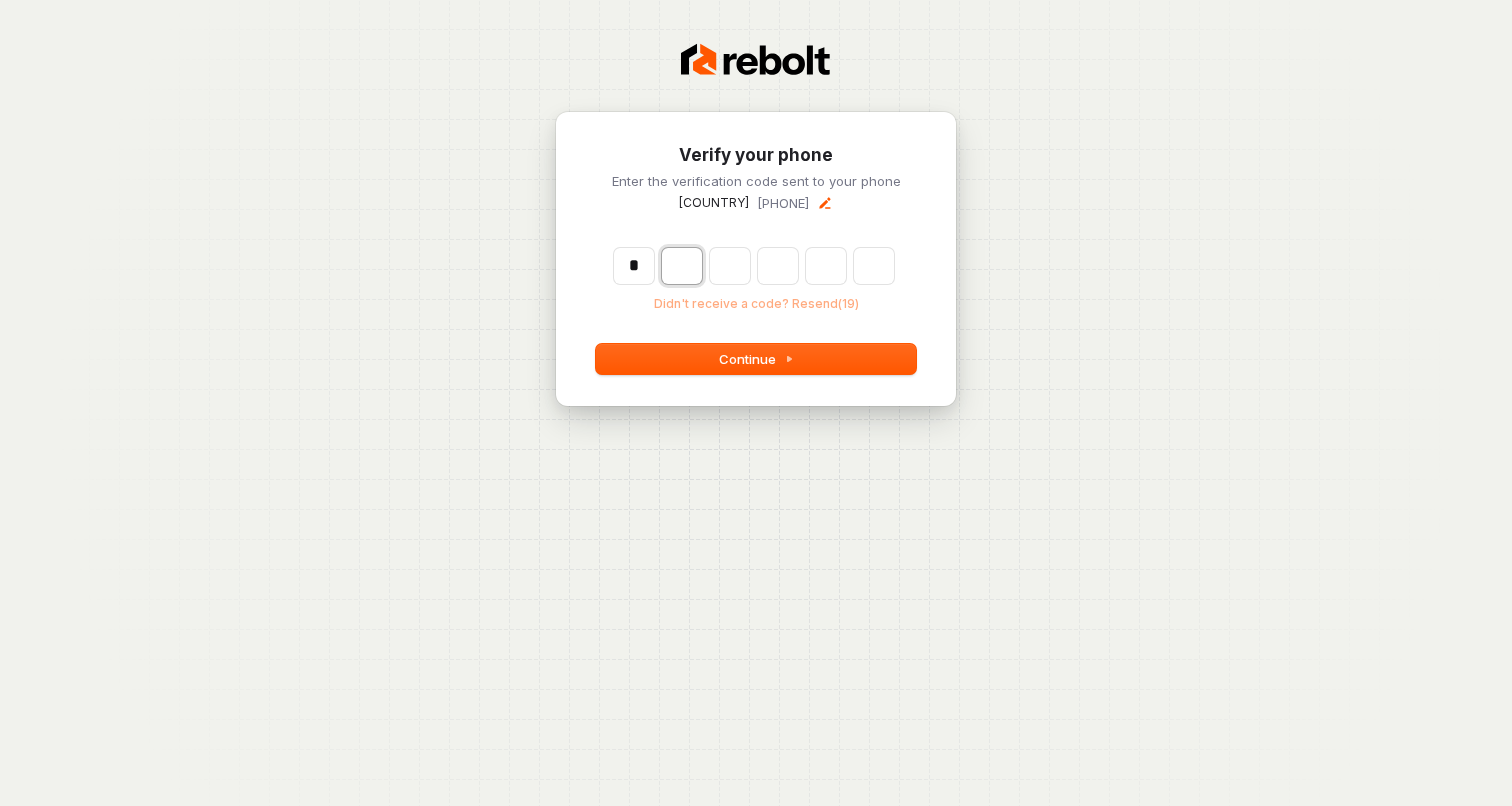 type on "*" 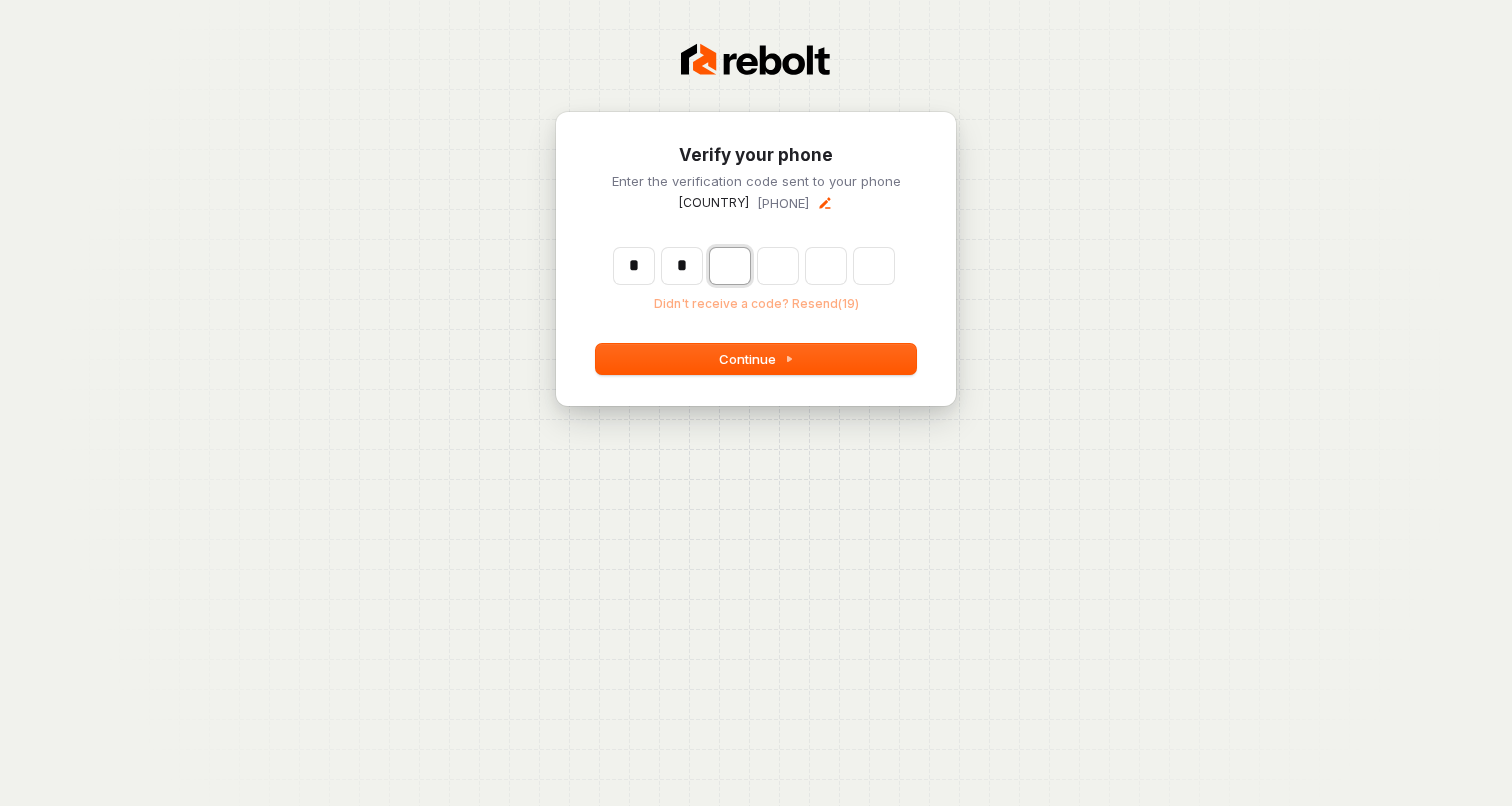 type on "**" 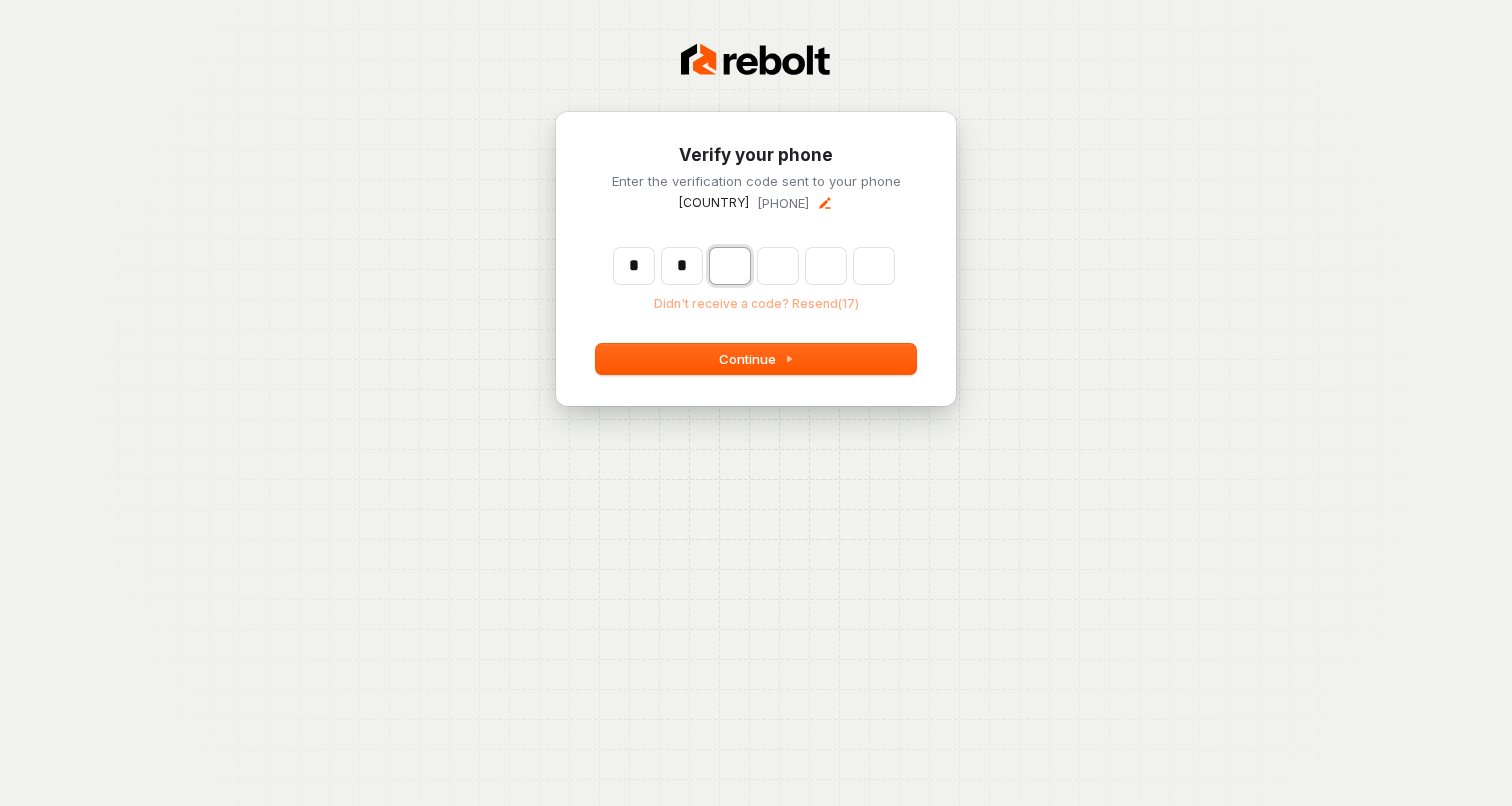 type on "*" 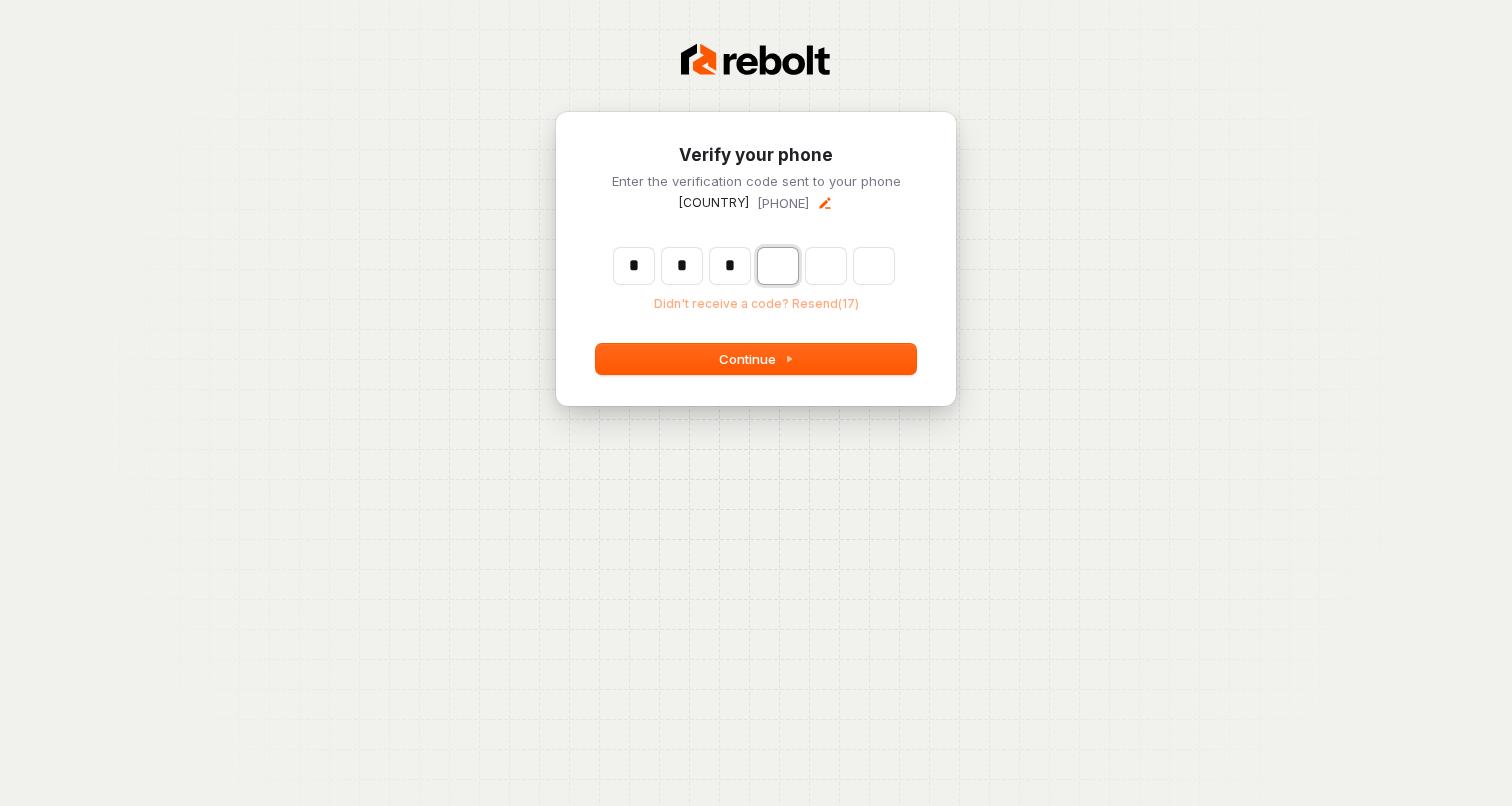 type on "***" 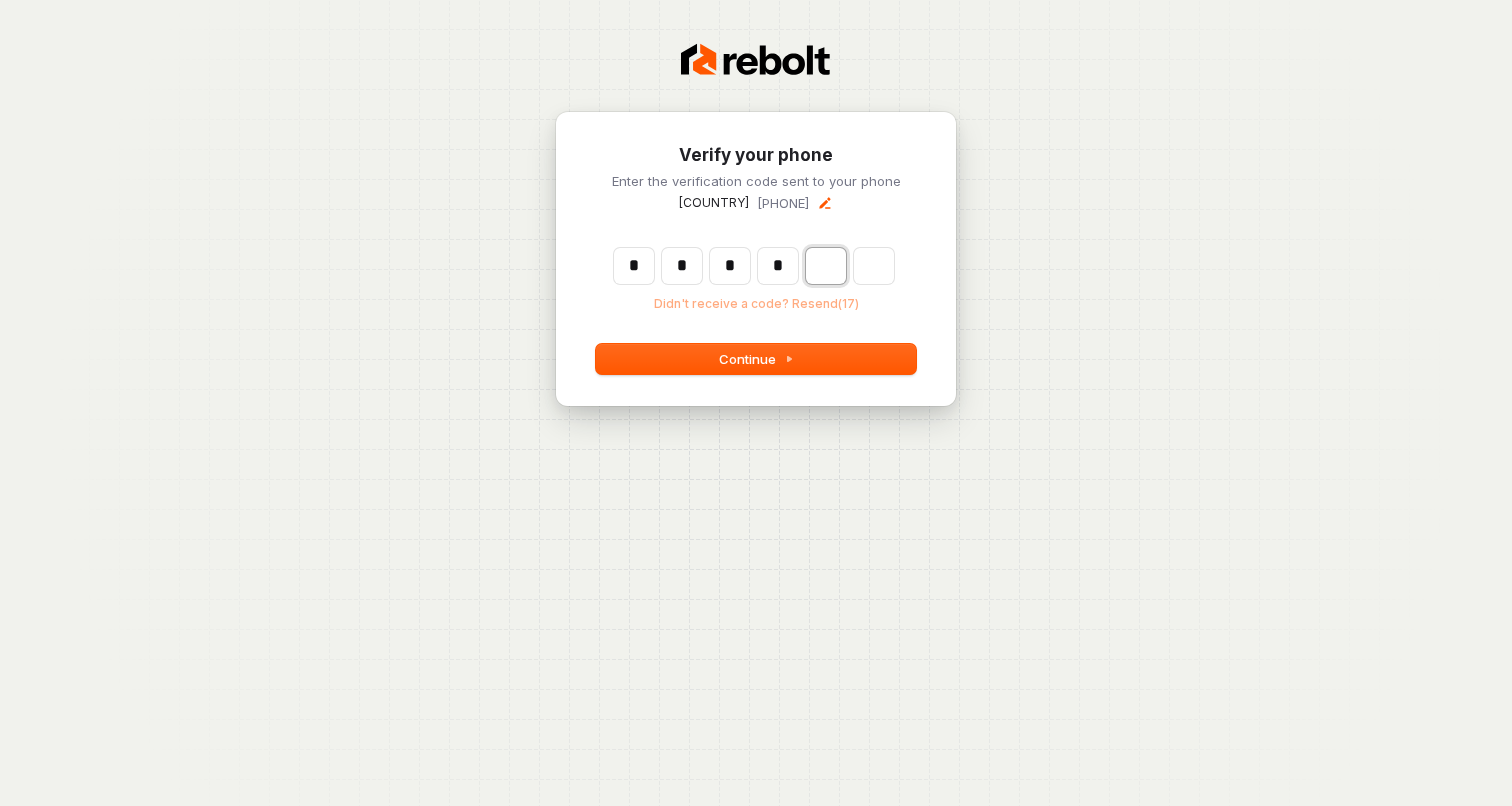 type on "****" 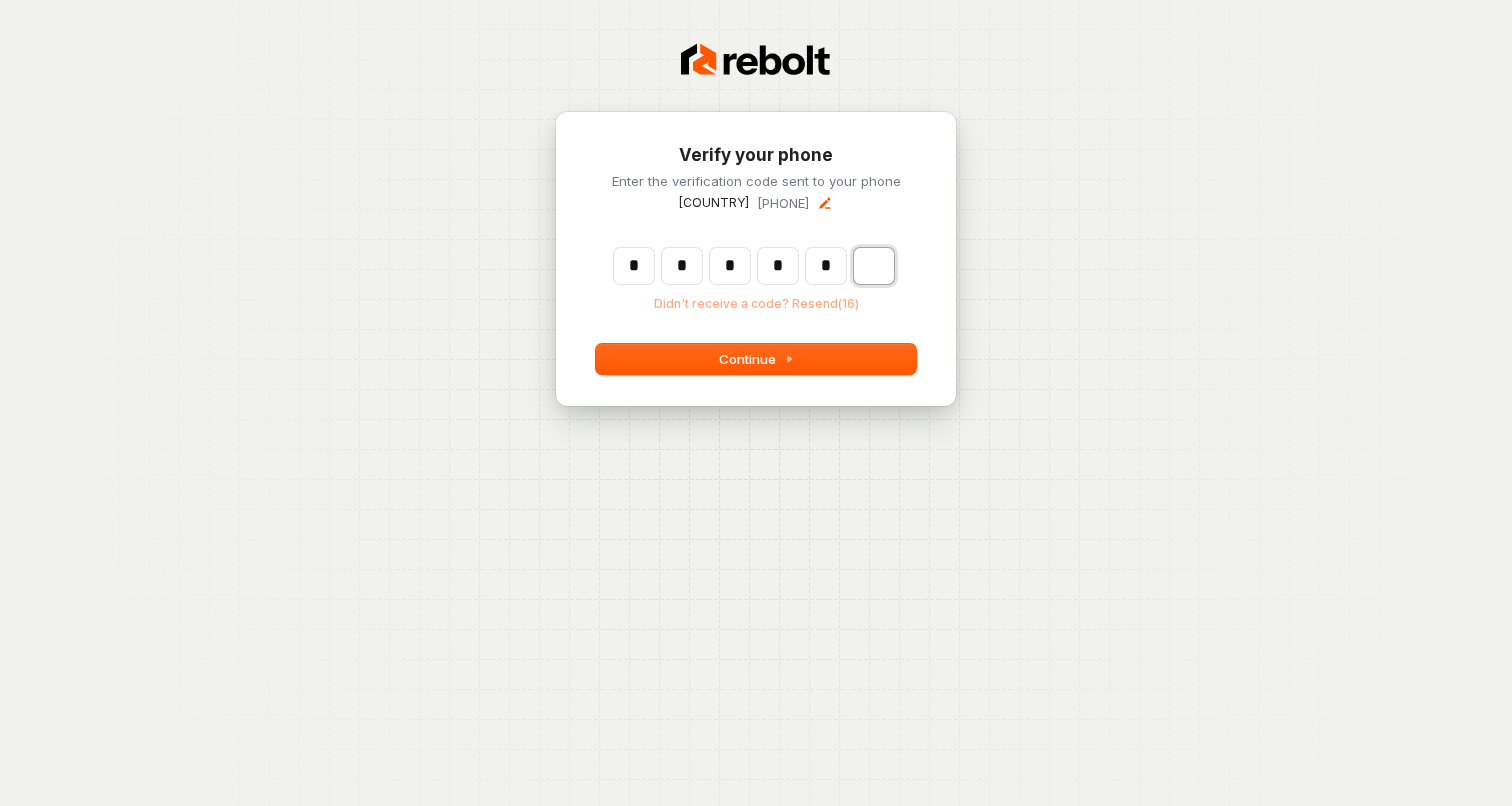 type on "******" 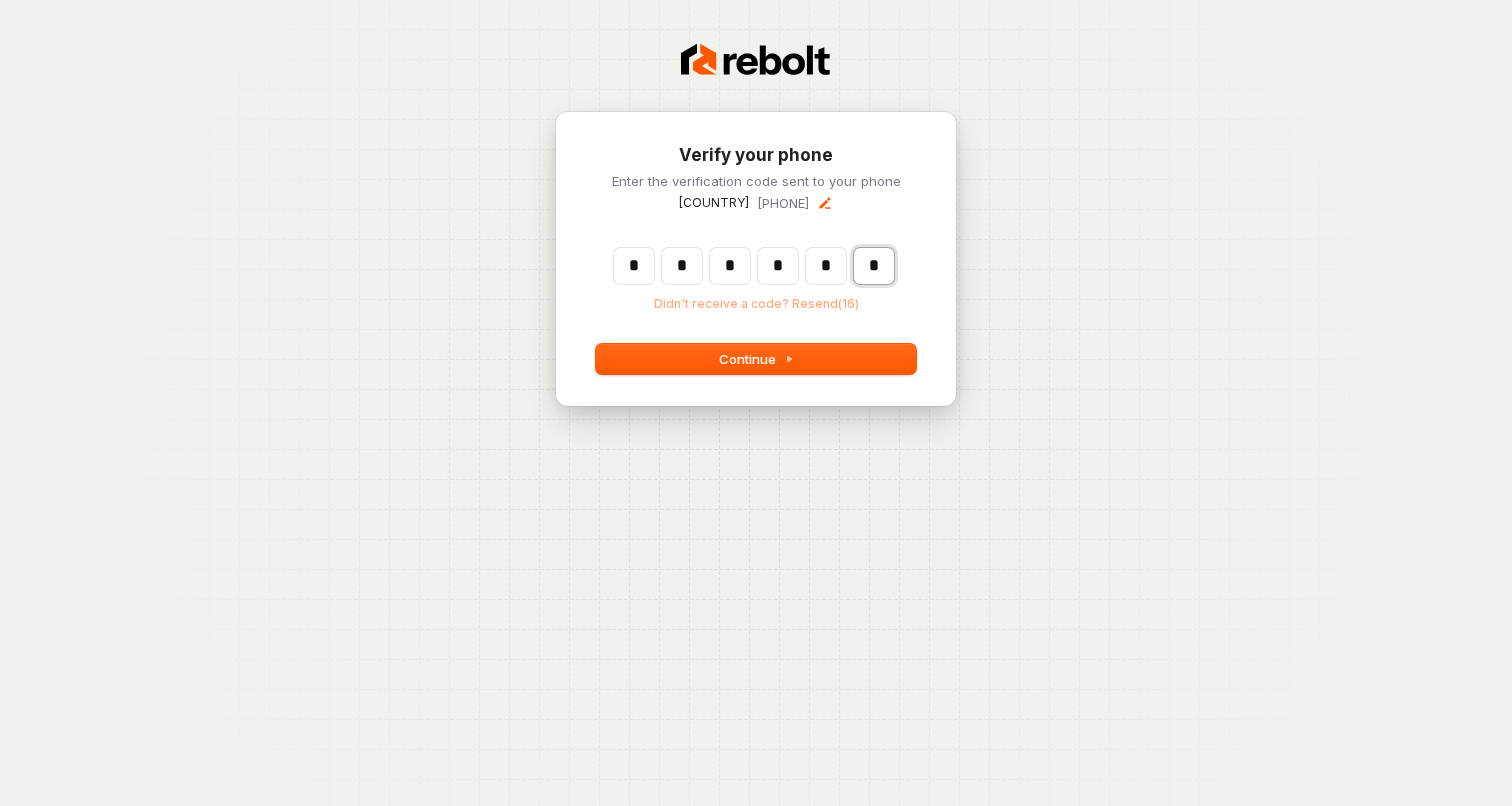 type on "*" 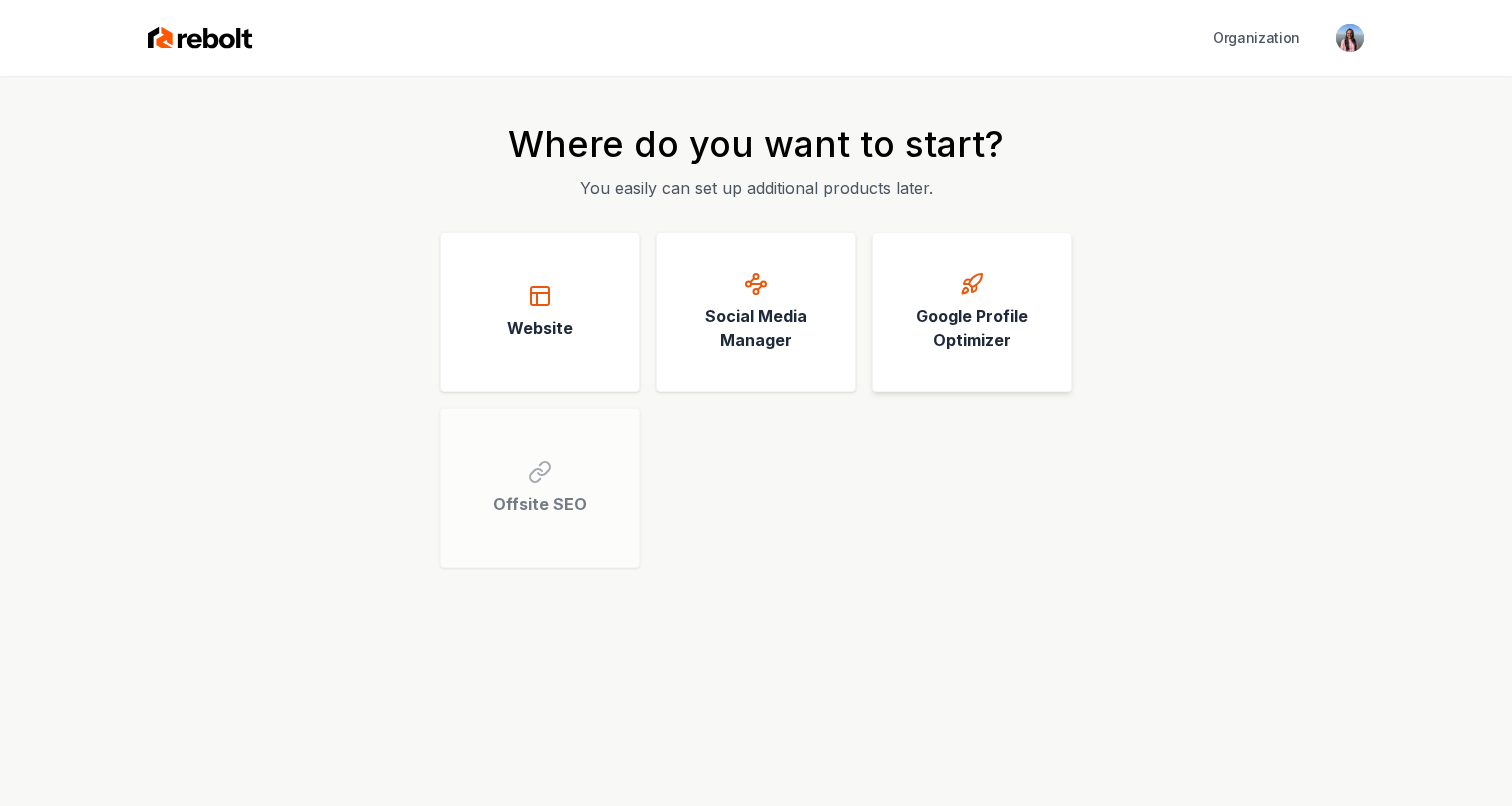 click on "Google Profile Optimizer" at bounding box center (972, 312) 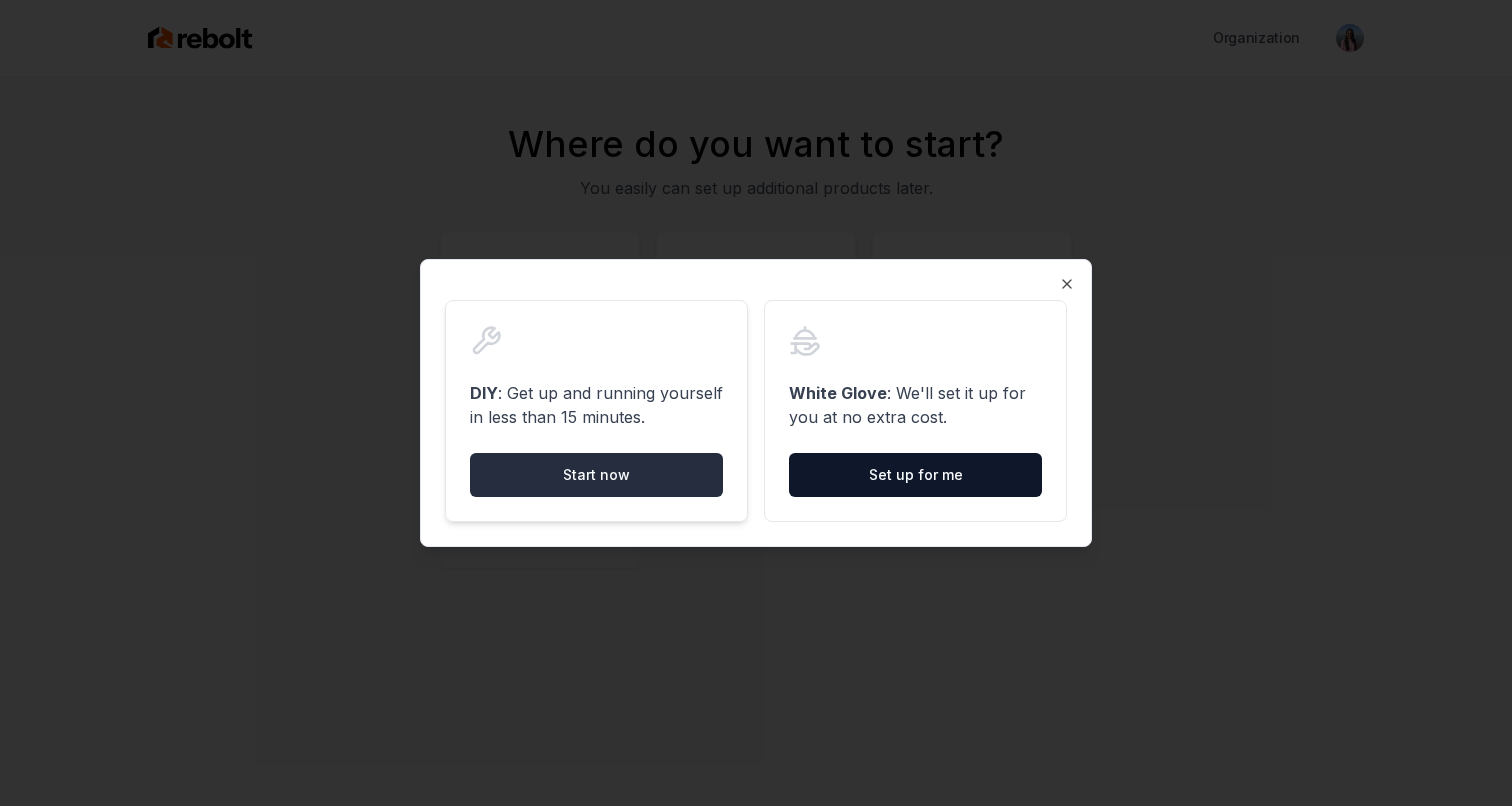 click on "Start now" at bounding box center (596, 475) 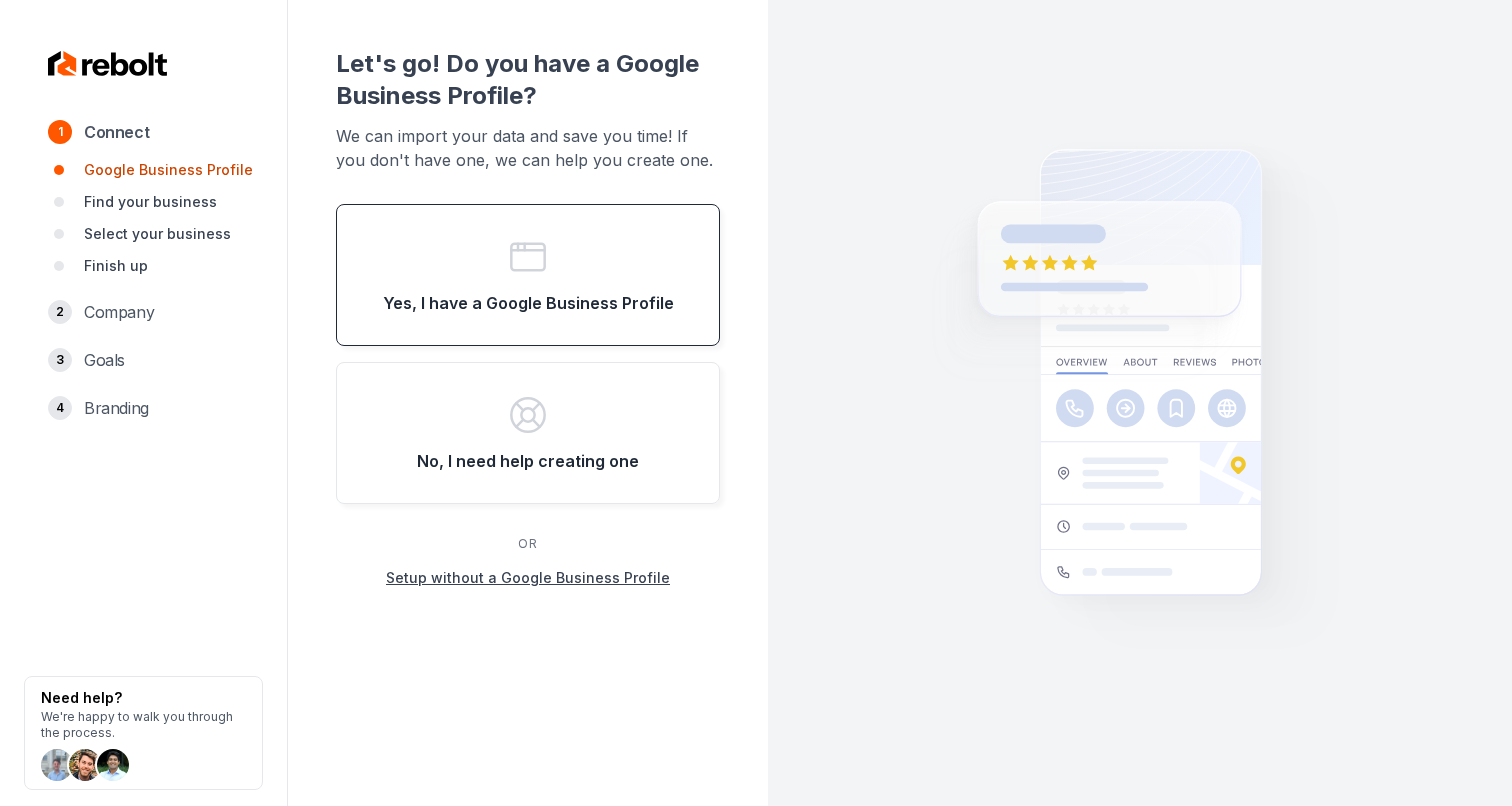 click on "Yes, I have a Google Business Profile" at bounding box center [528, 303] 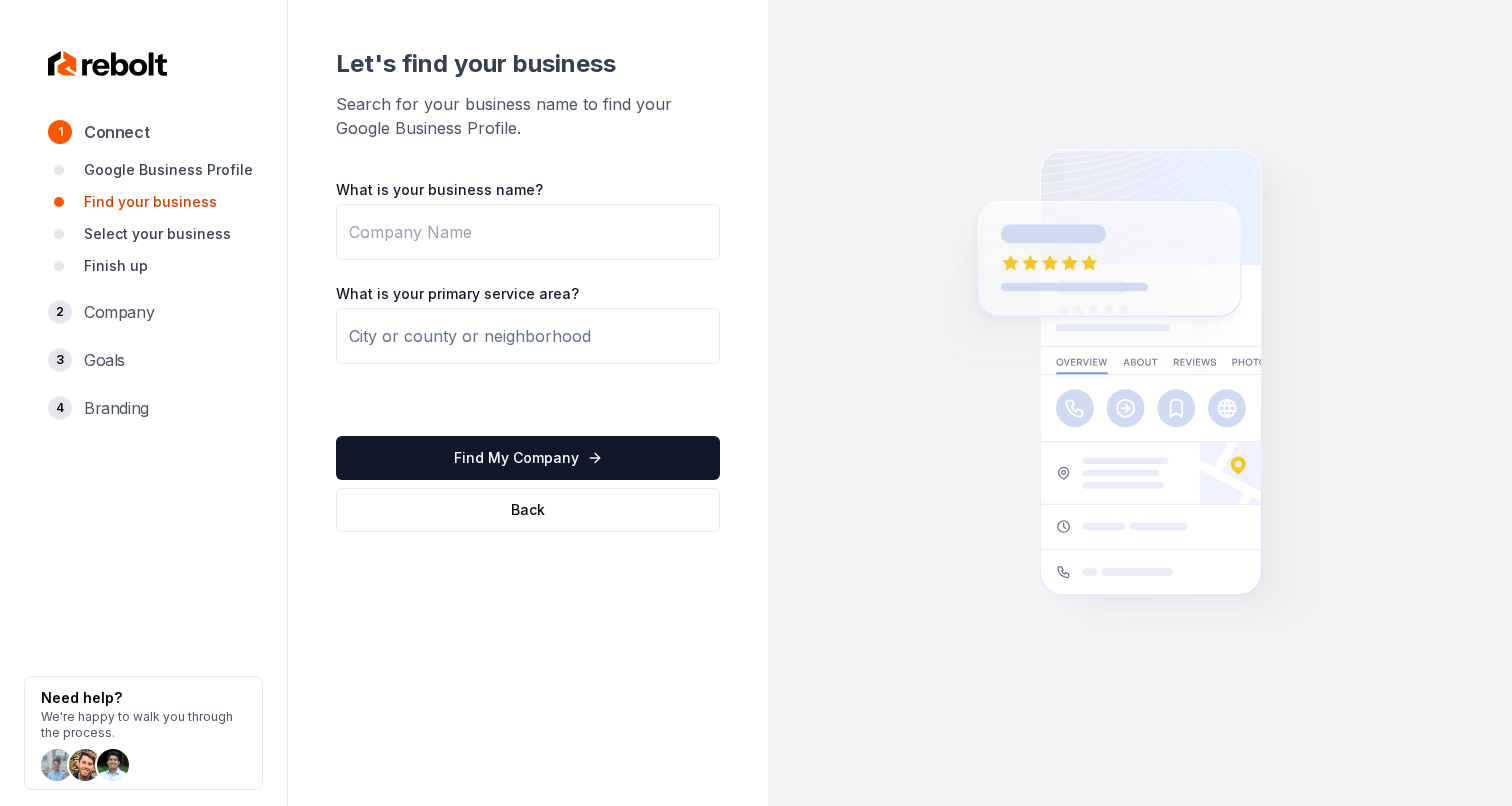 click on "What is your business name?" at bounding box center (528, 232) 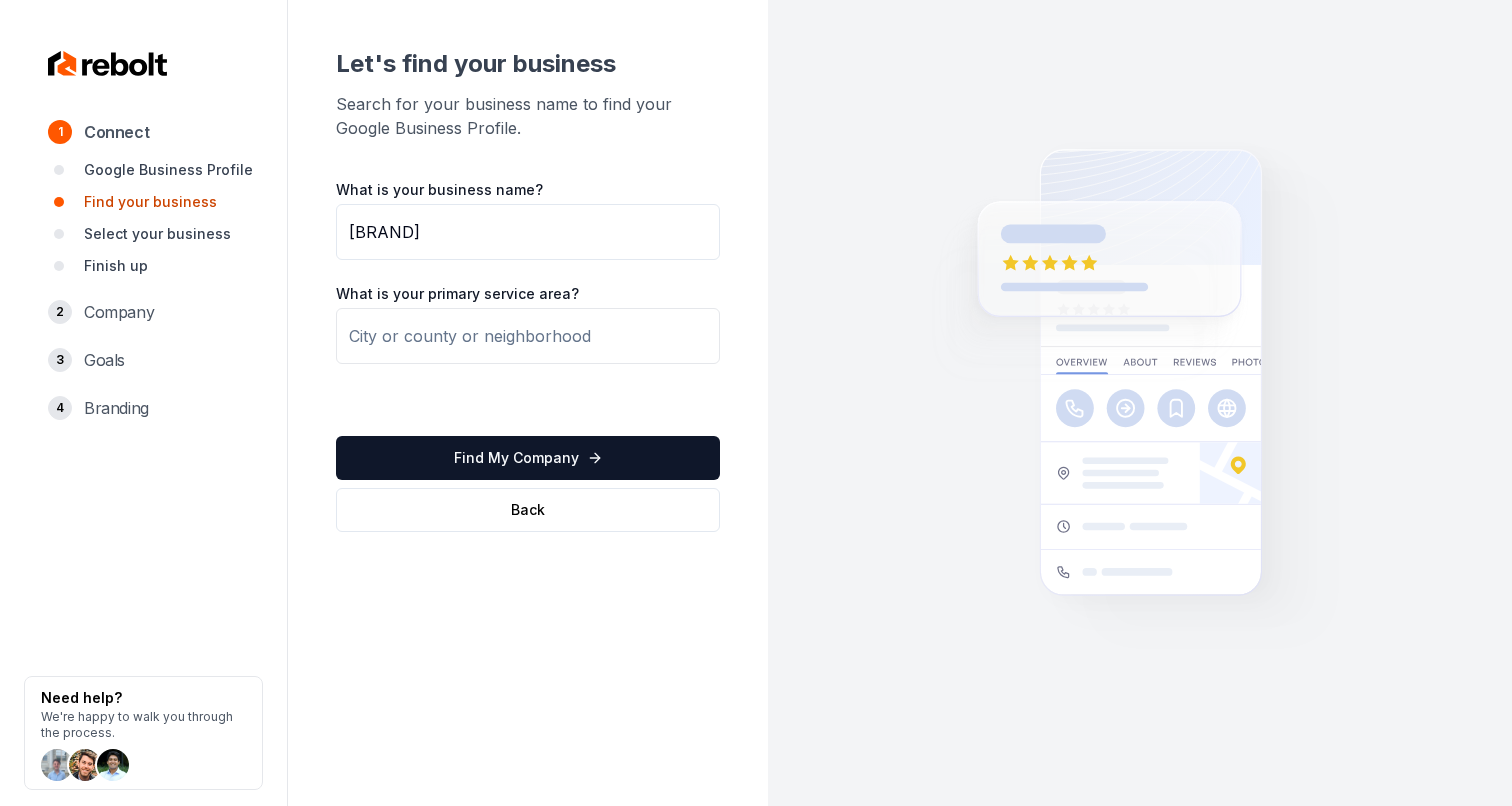 type on "BetterBatter Bakery" 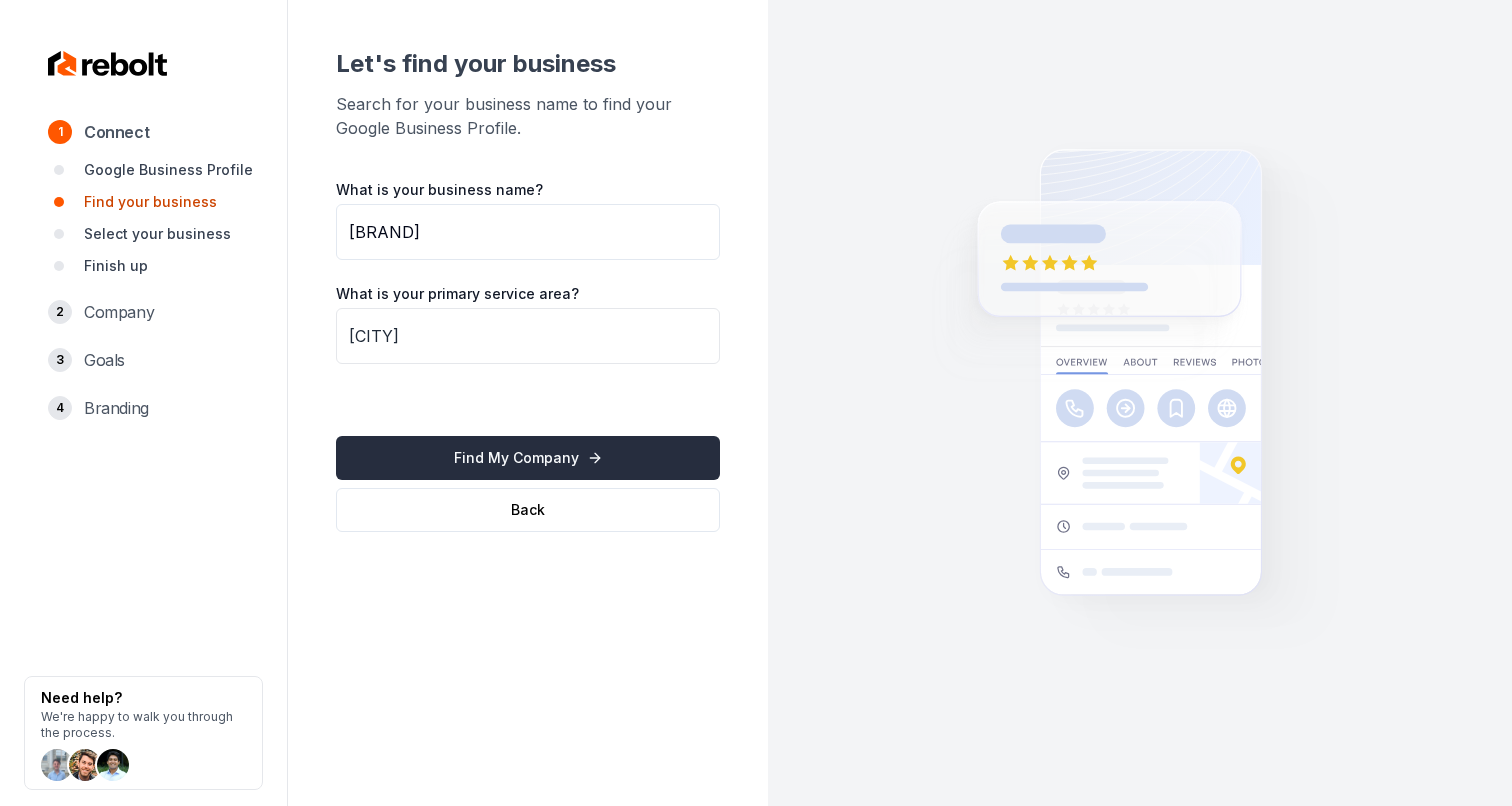 click on "Find My Company" at bounding box center [528, 458] 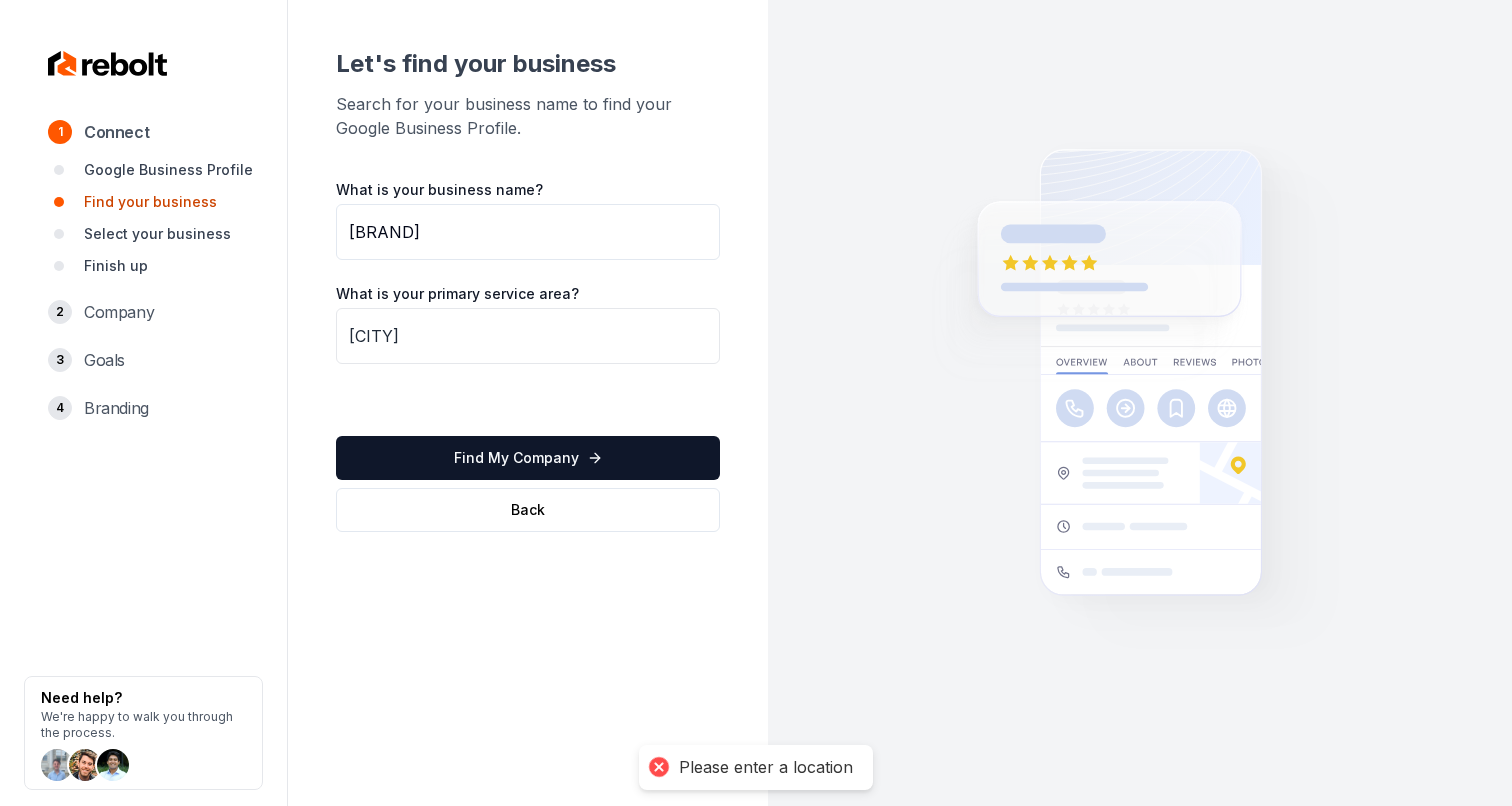 click on "Rajahmundry" at bounding box center (528, 336) 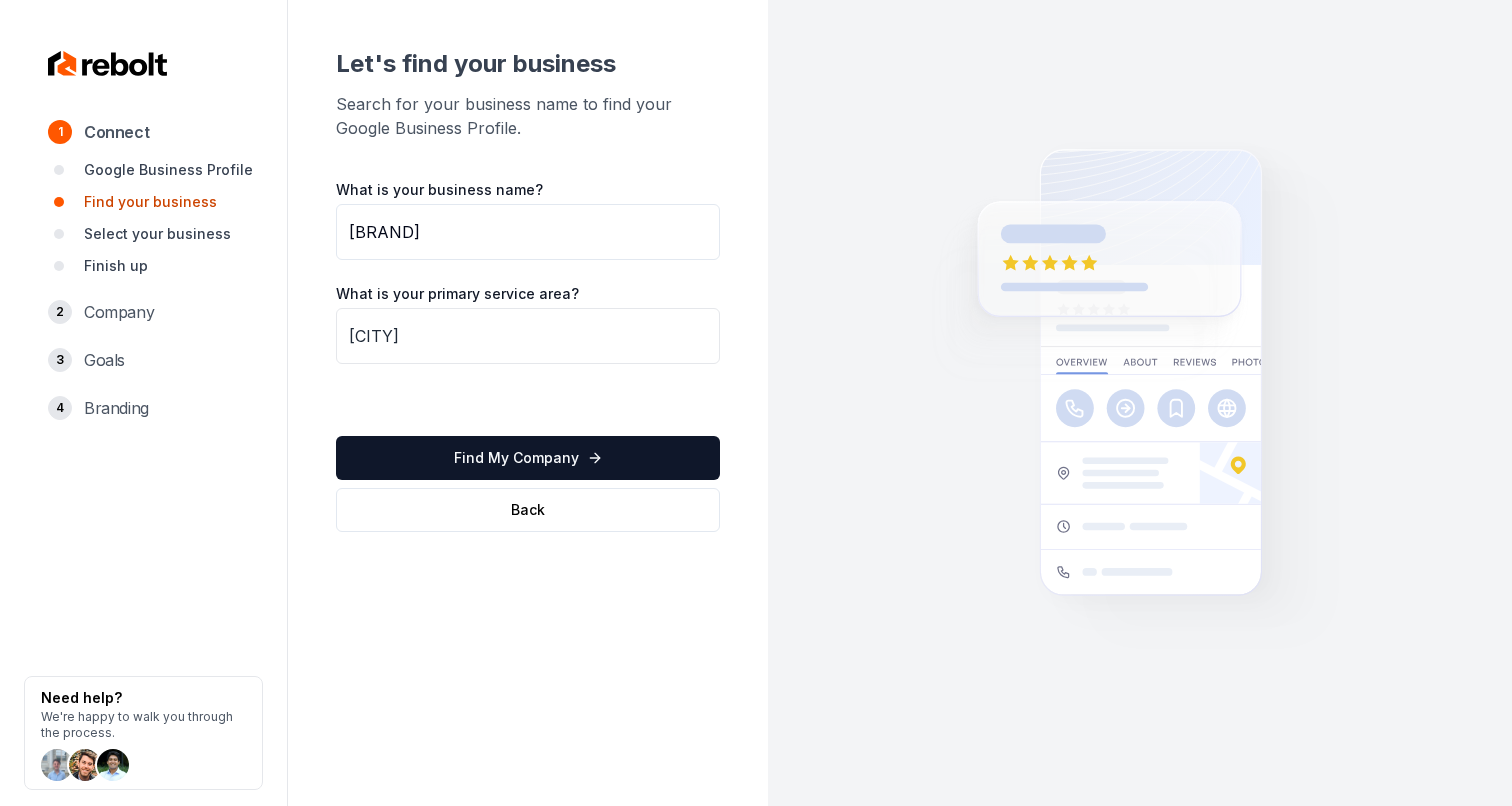 type on "Rajamahendravaram" 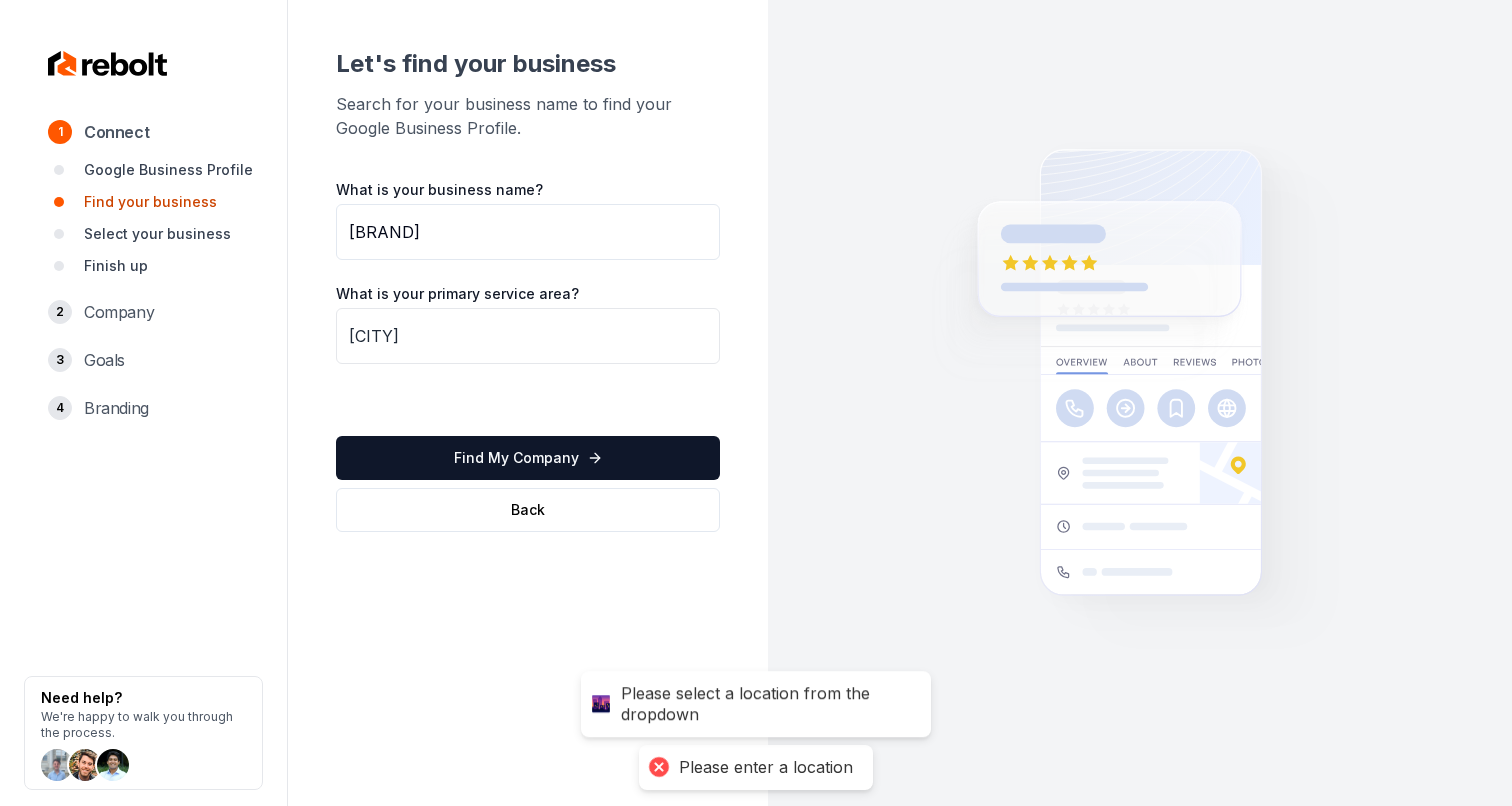 click on "Rajamahendravaram" at bounding box center [528, 336] 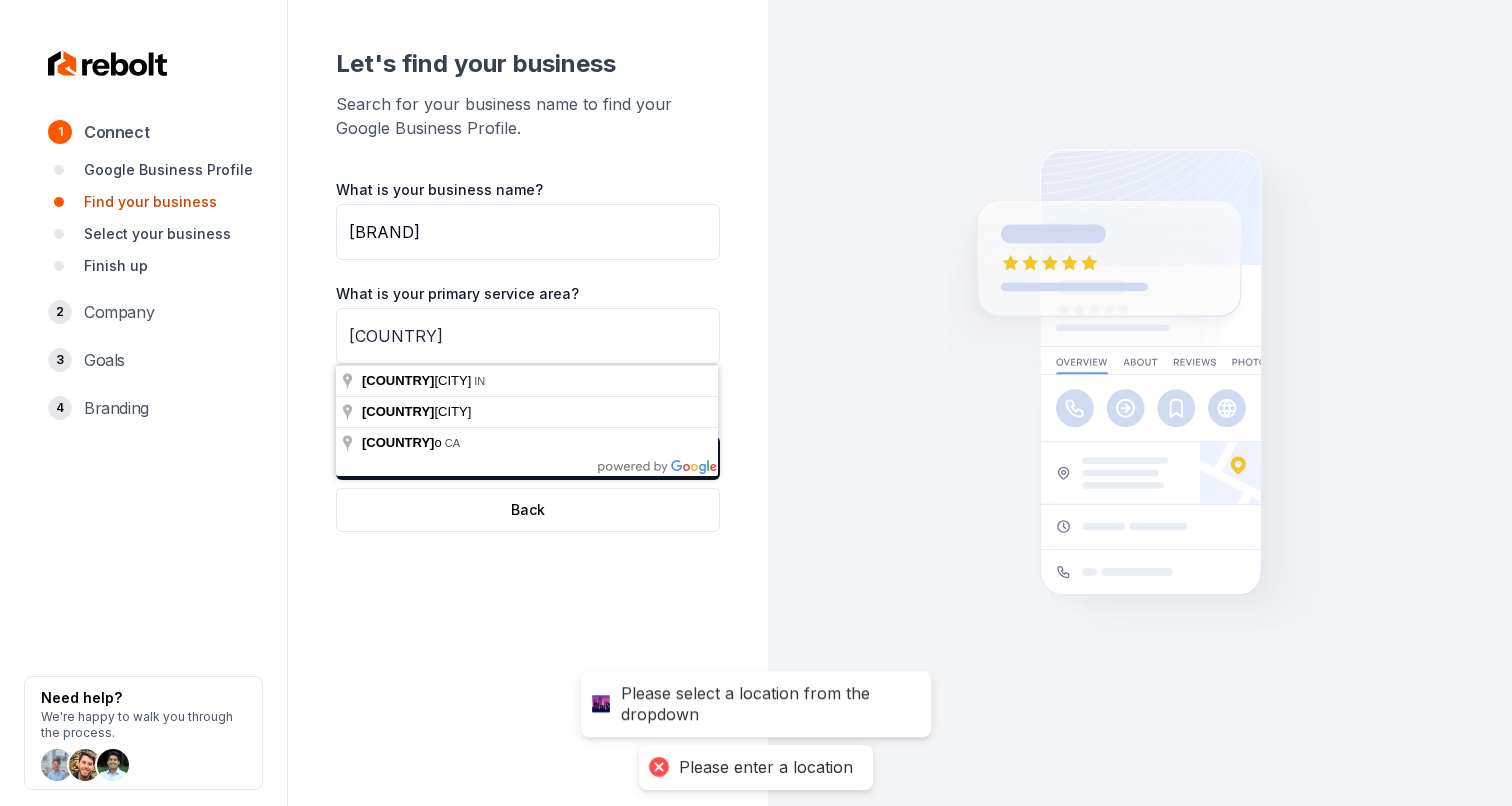 type on "India" 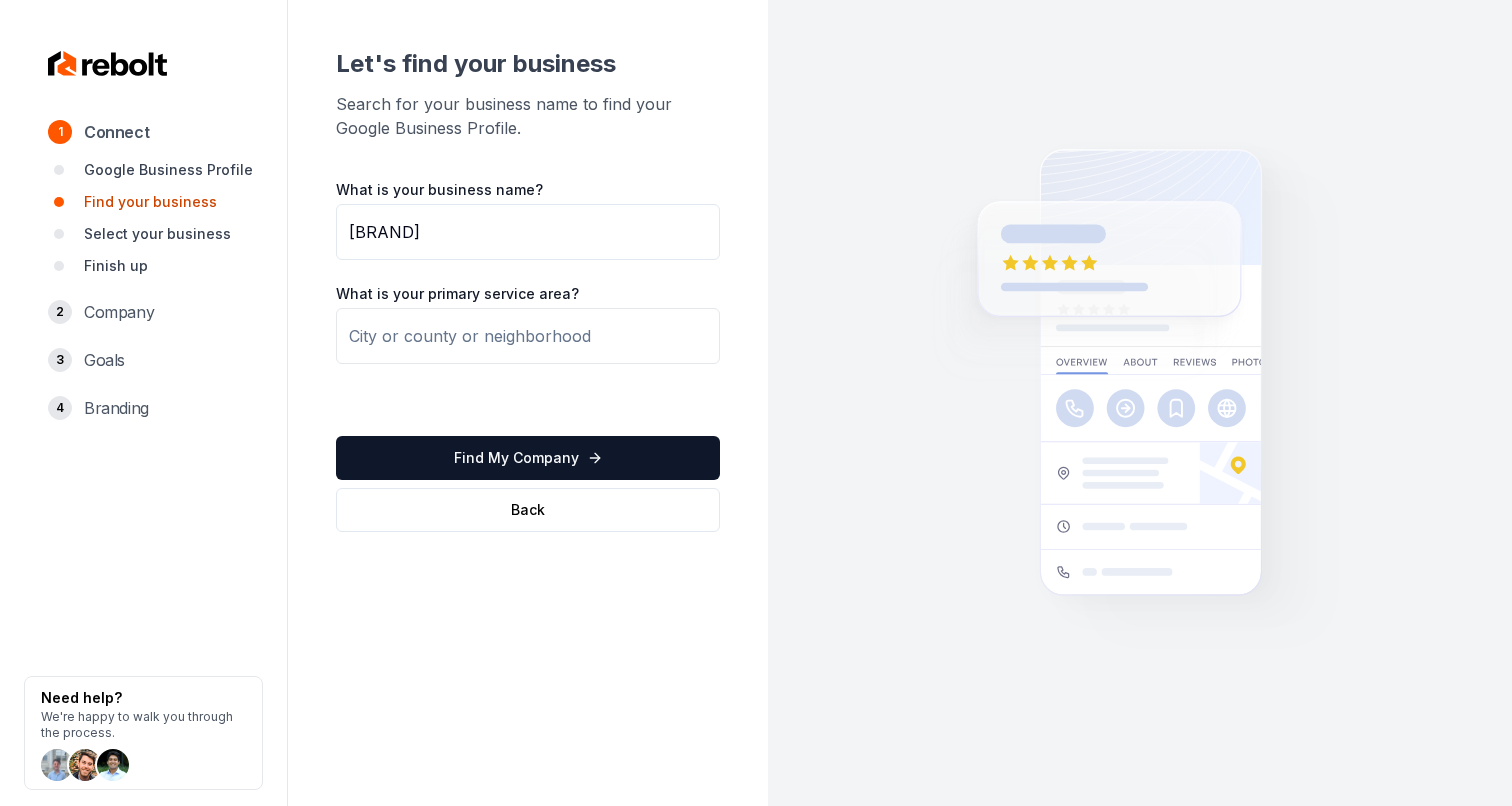 type 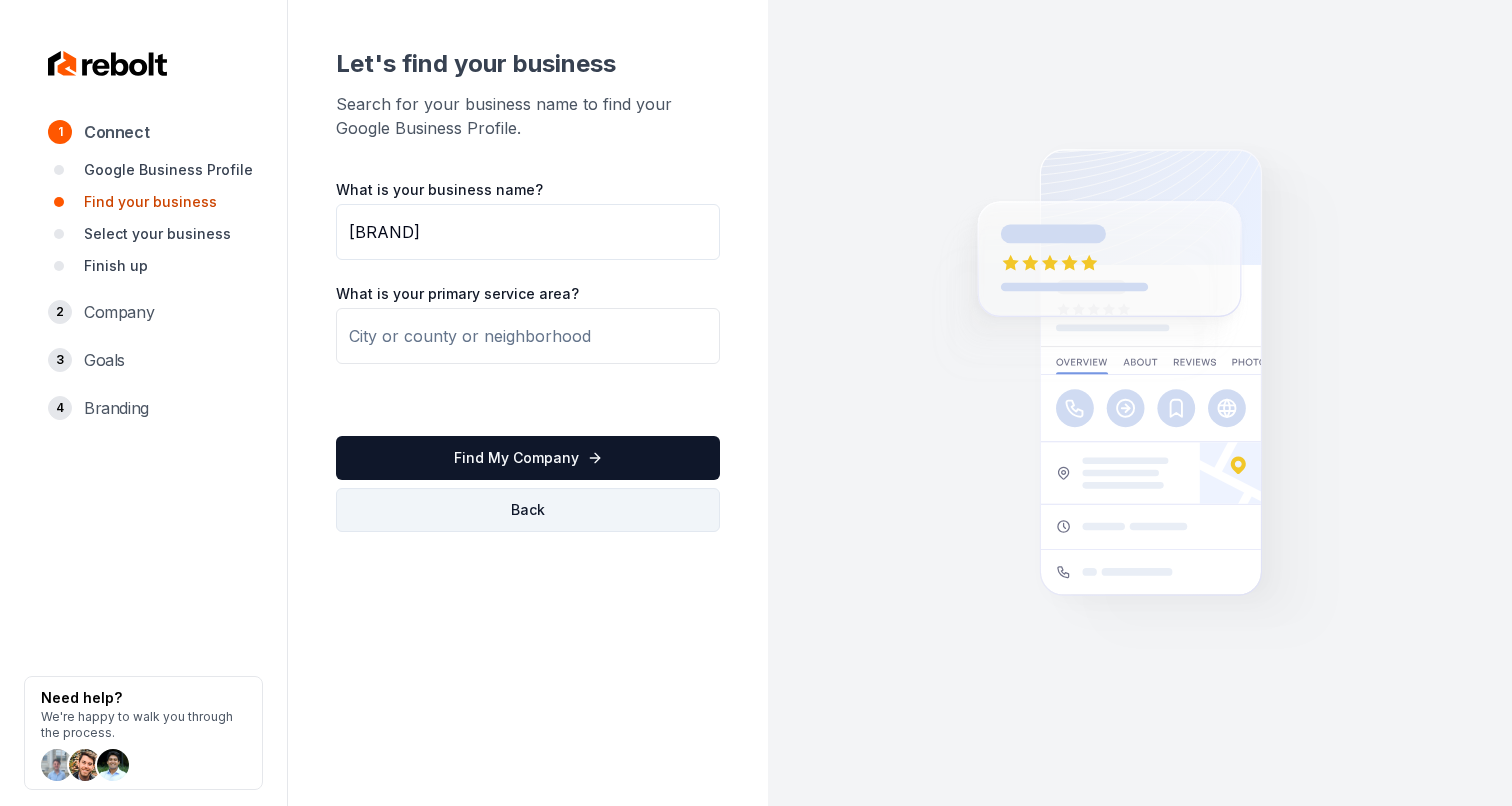 click on "Back" at bounding box center (528, 510) 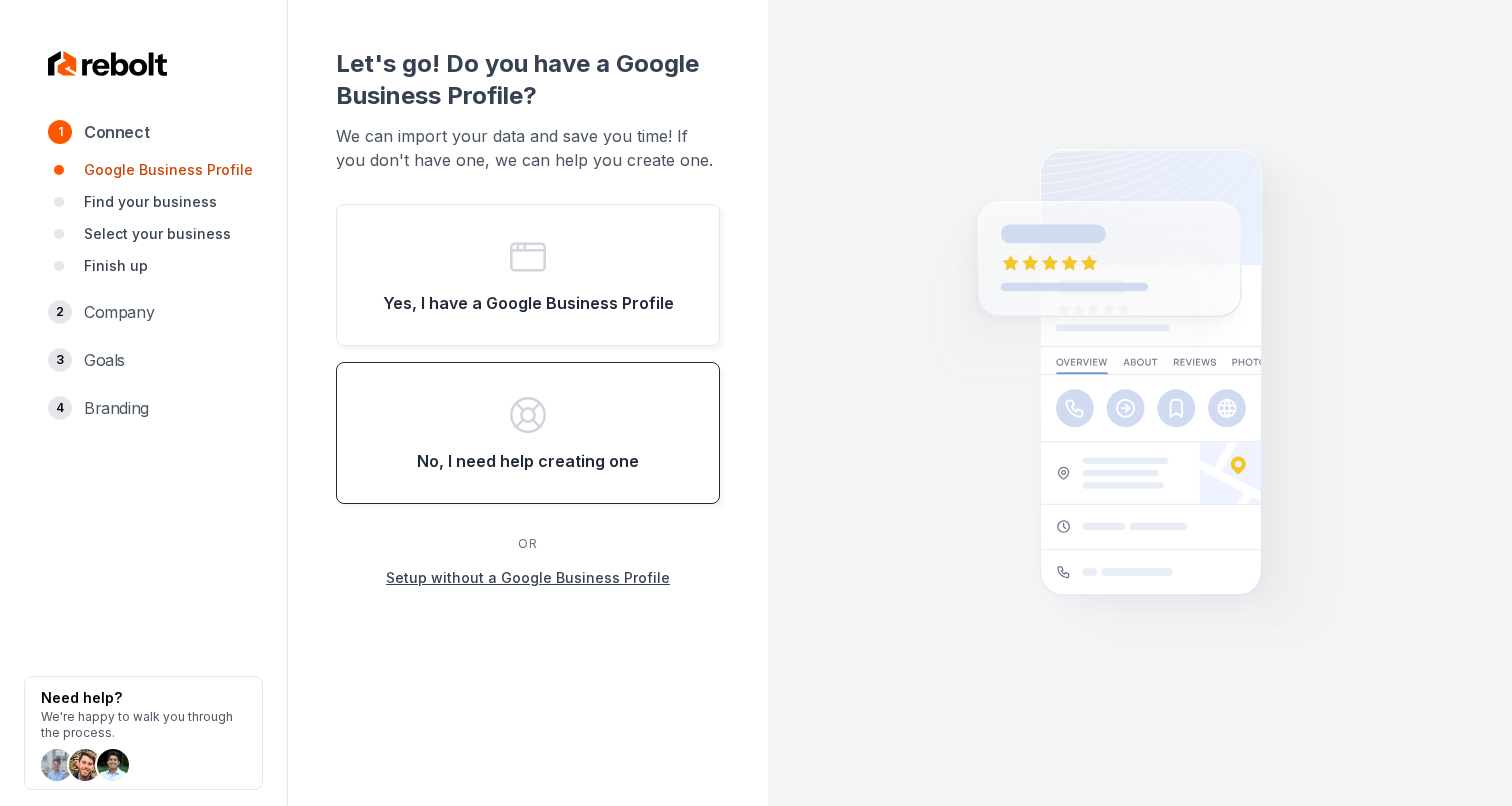 click on "No, I need help creating one" at bounding box center [528, 433] 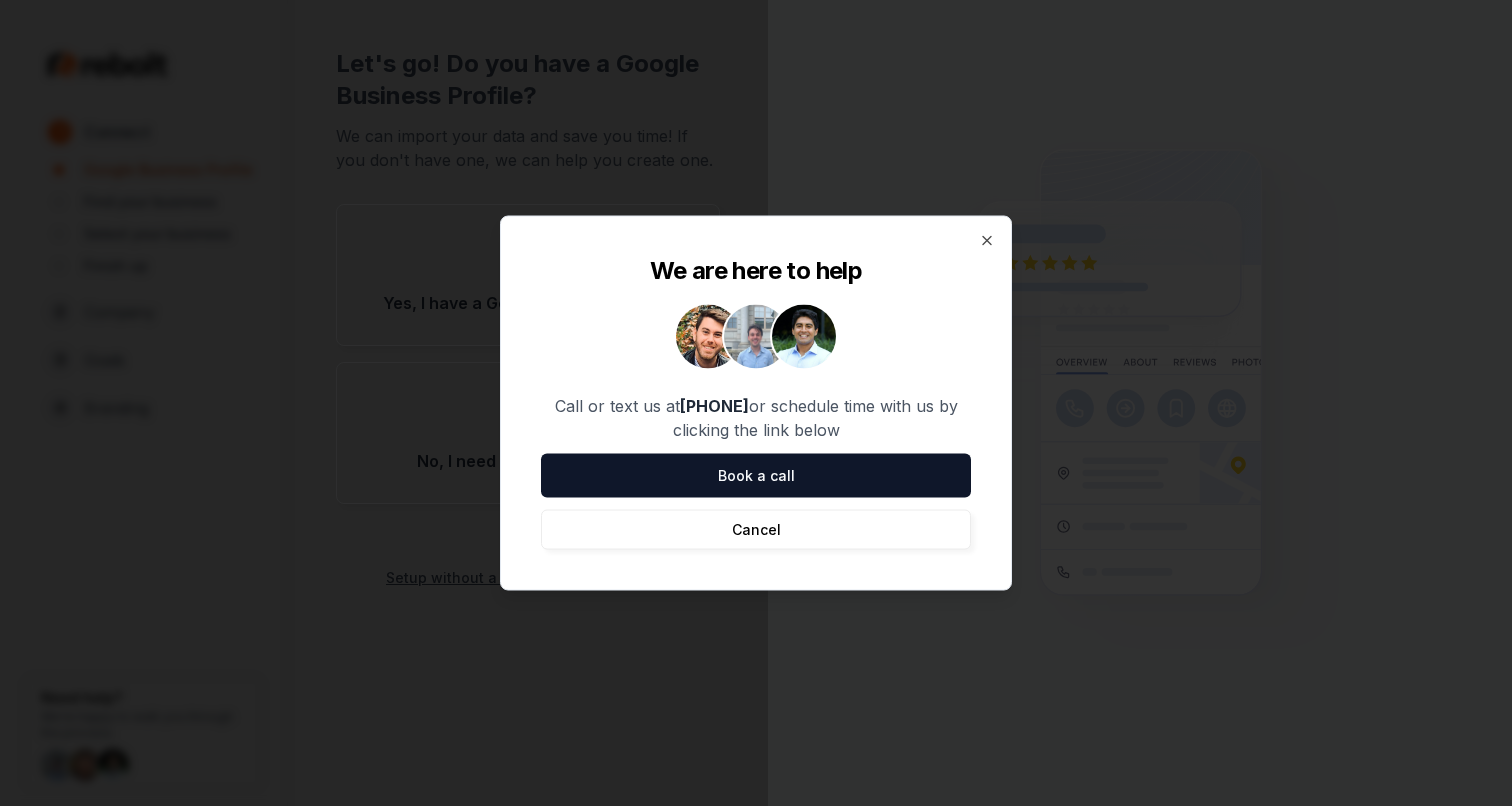 click on "Cancel" at bounding box center (756, 530) 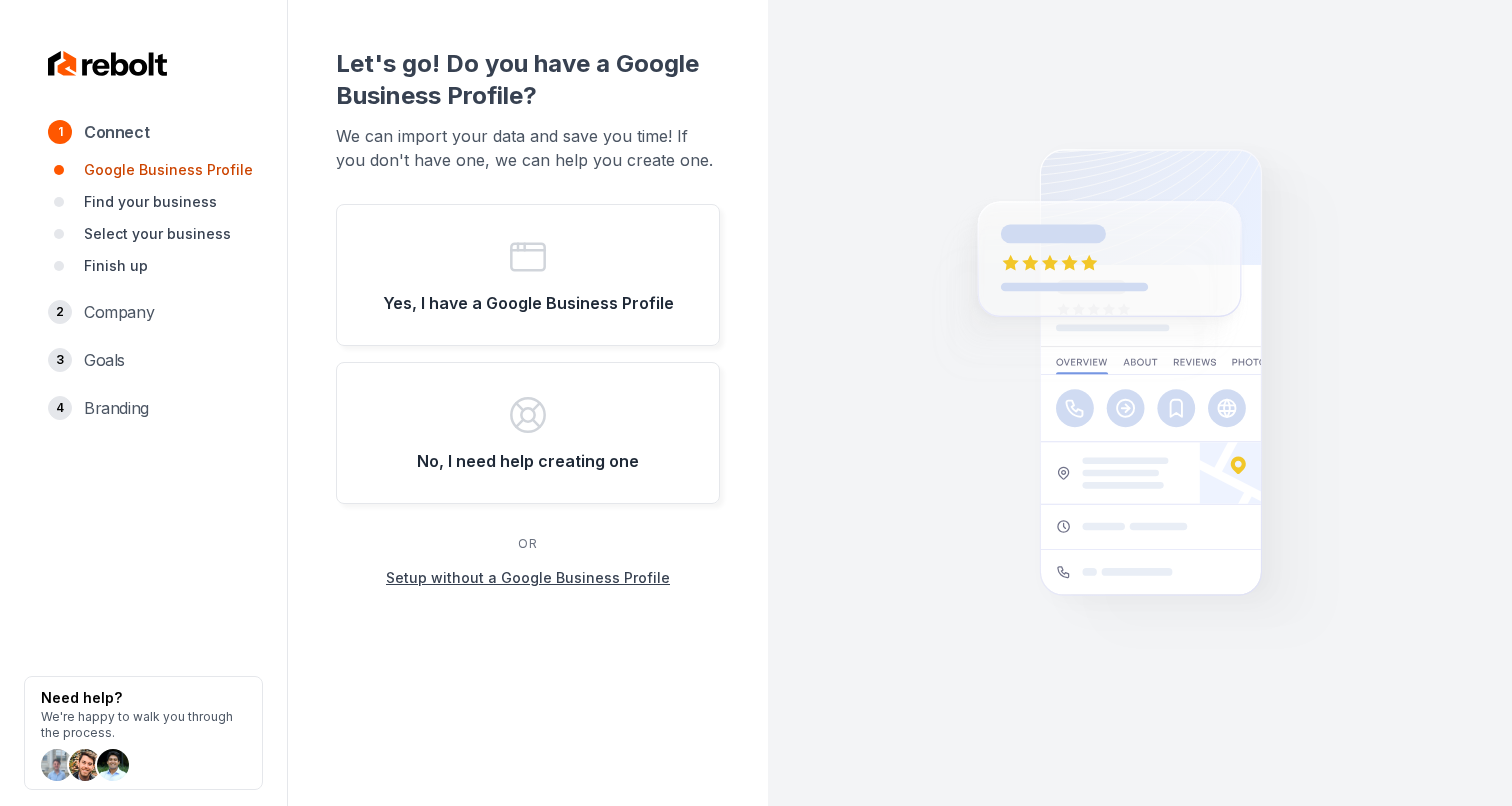 click on "Find your business" at bounding box center (150, 202) 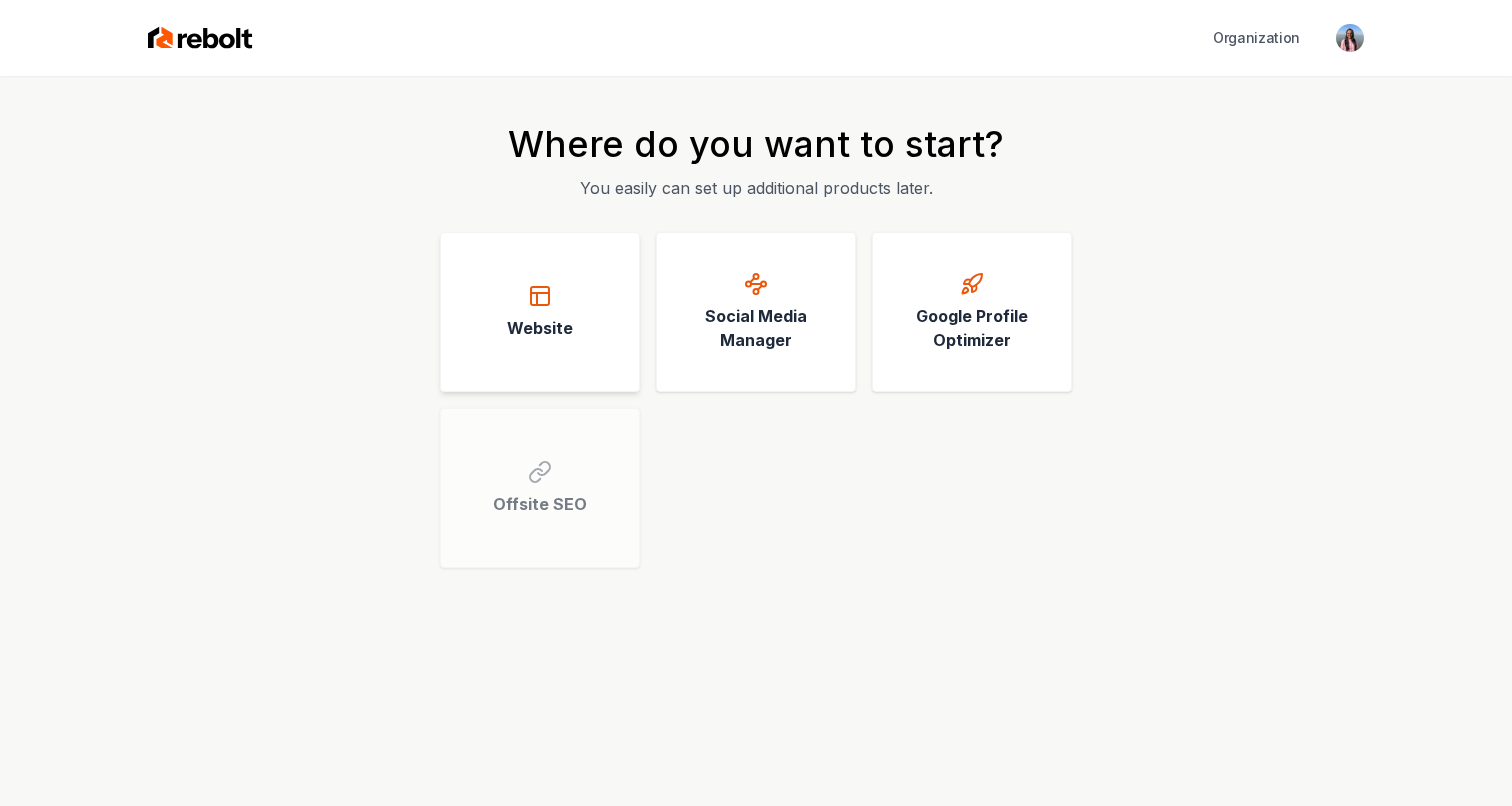click on "Website" at bounding box center [540, 328] 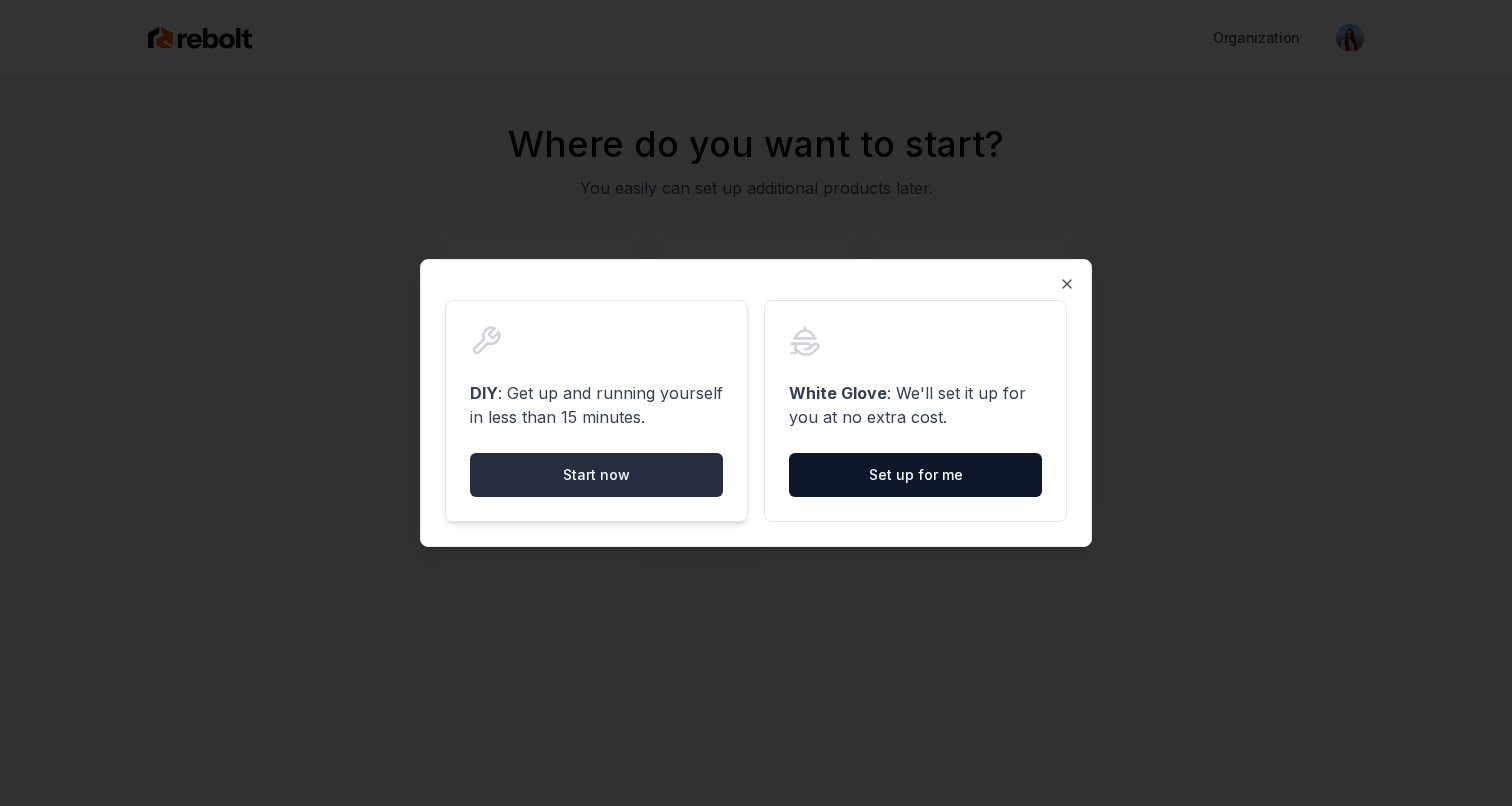click on "Start now" at bounding box center (596, 475) 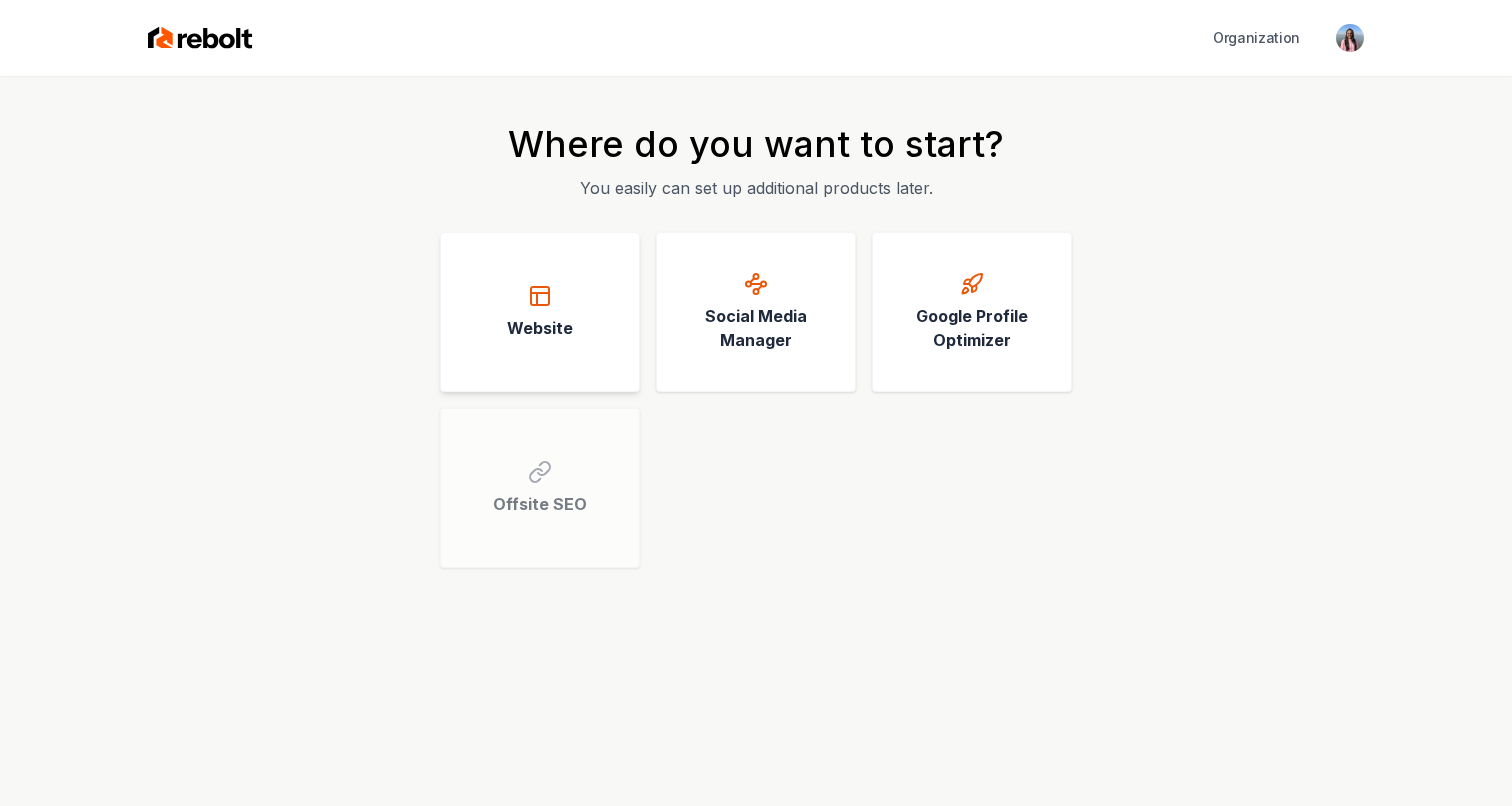 click on "Website" at bounding box center [540, 312] 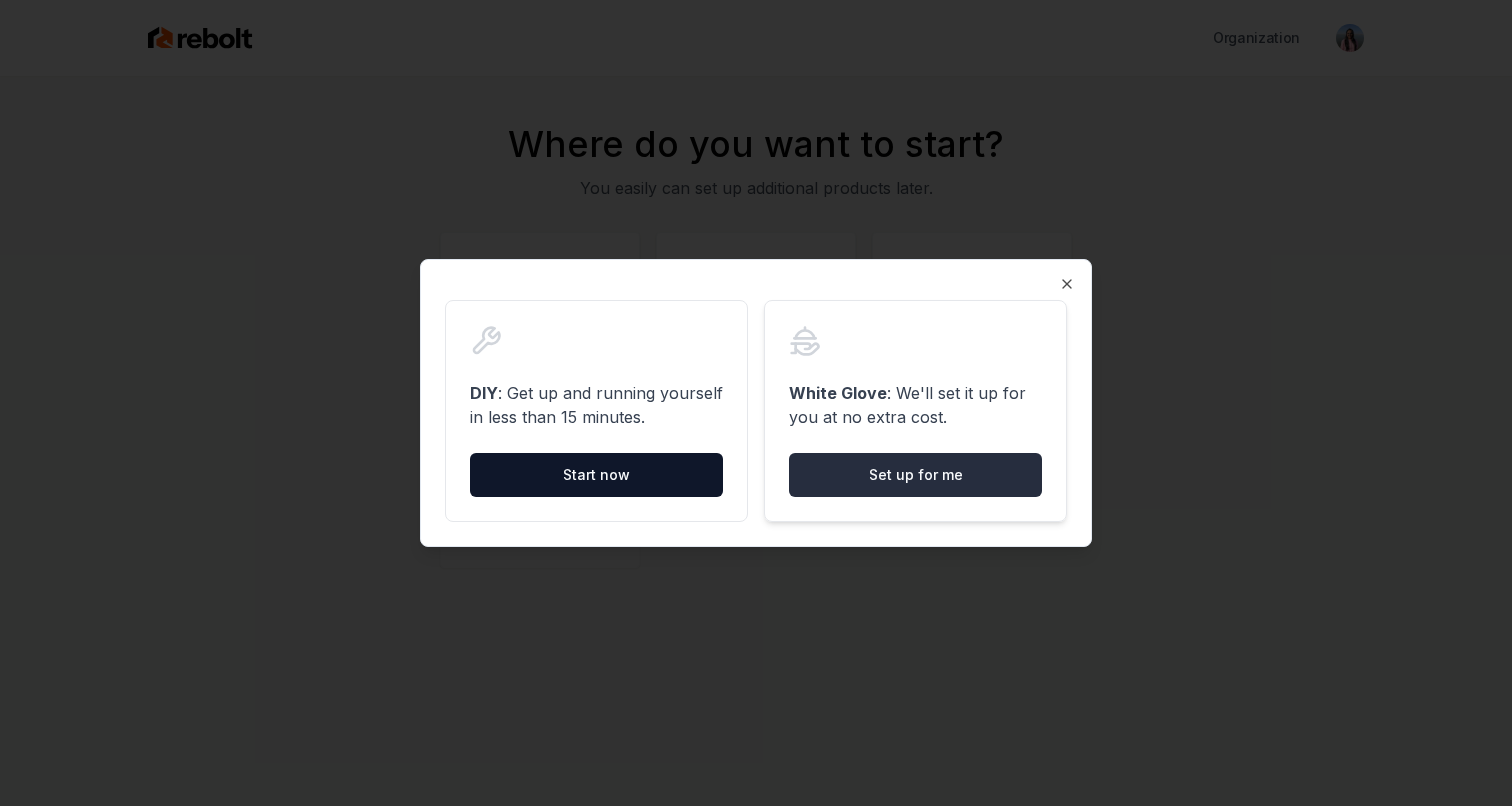click on "Set up for me" at bounding box center [915, 475] 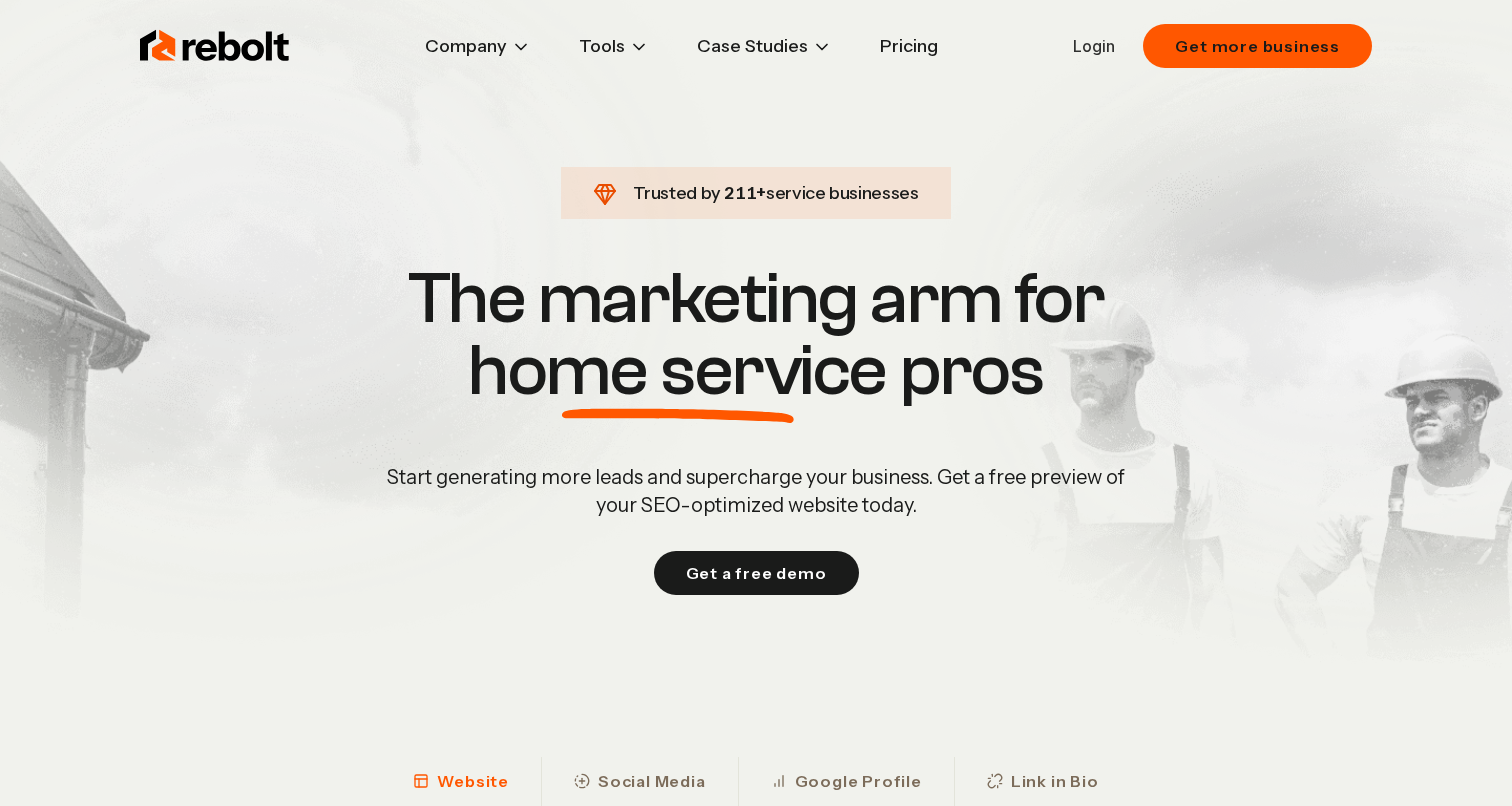 scroll, scrollTop: 0, scrollLeft: 0, axis: both 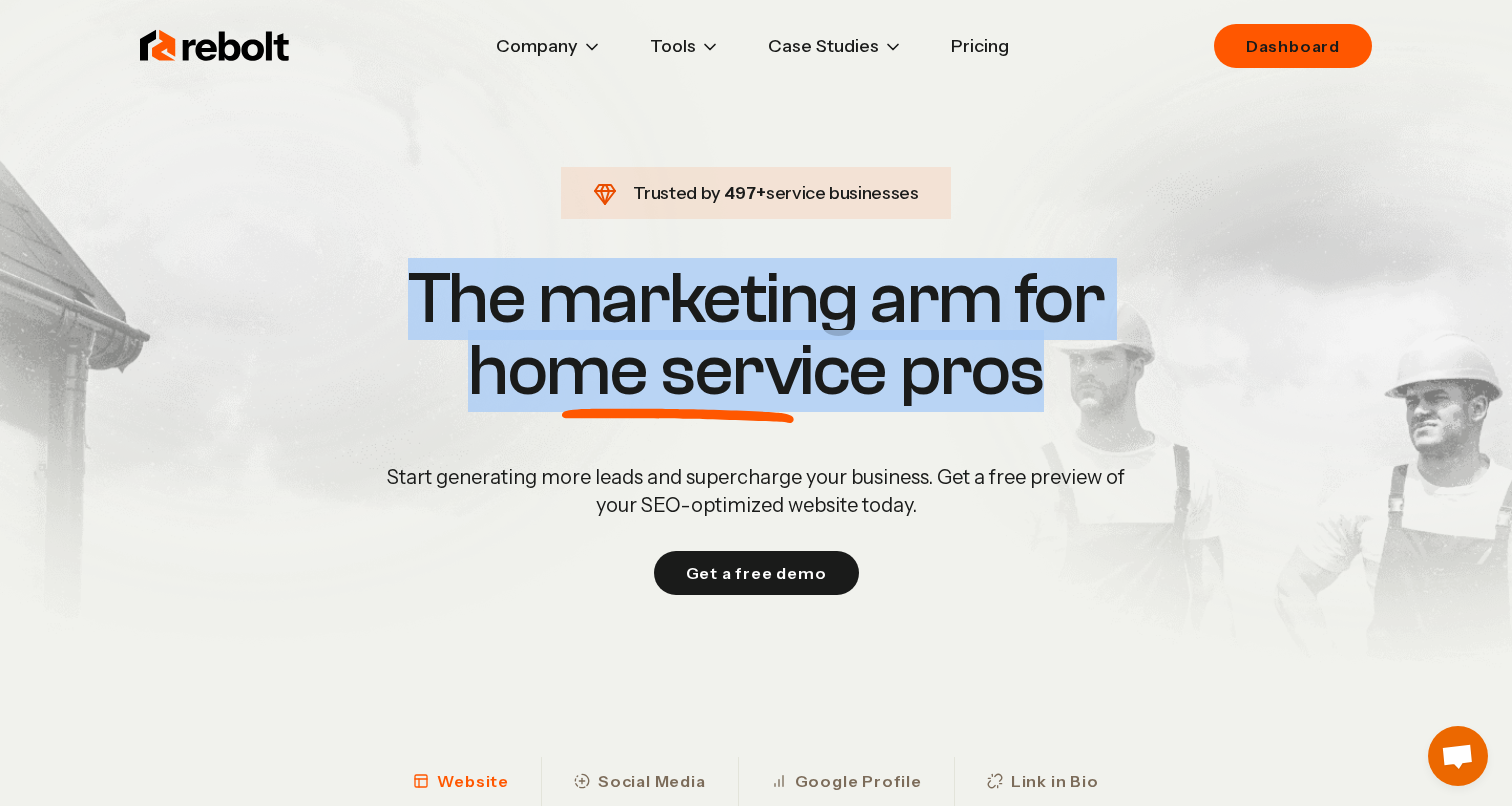 drag, startPoint x: 1028, startPoint y: 377, endPoint x: 412, endPoint y: 296, distance: 621.3027 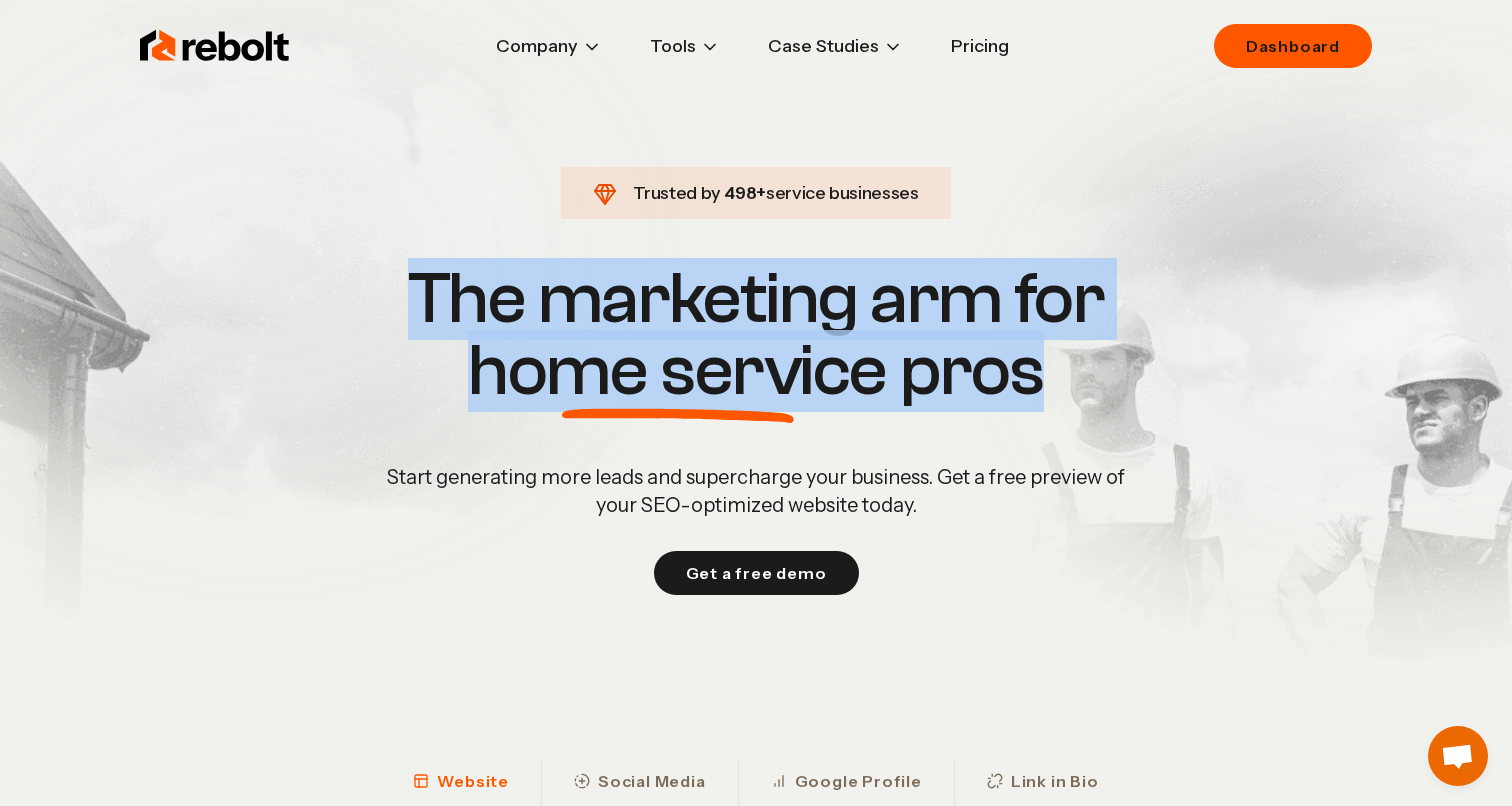 click on "The marketing arm for   home service   pros" at bounding box center (756, 335) 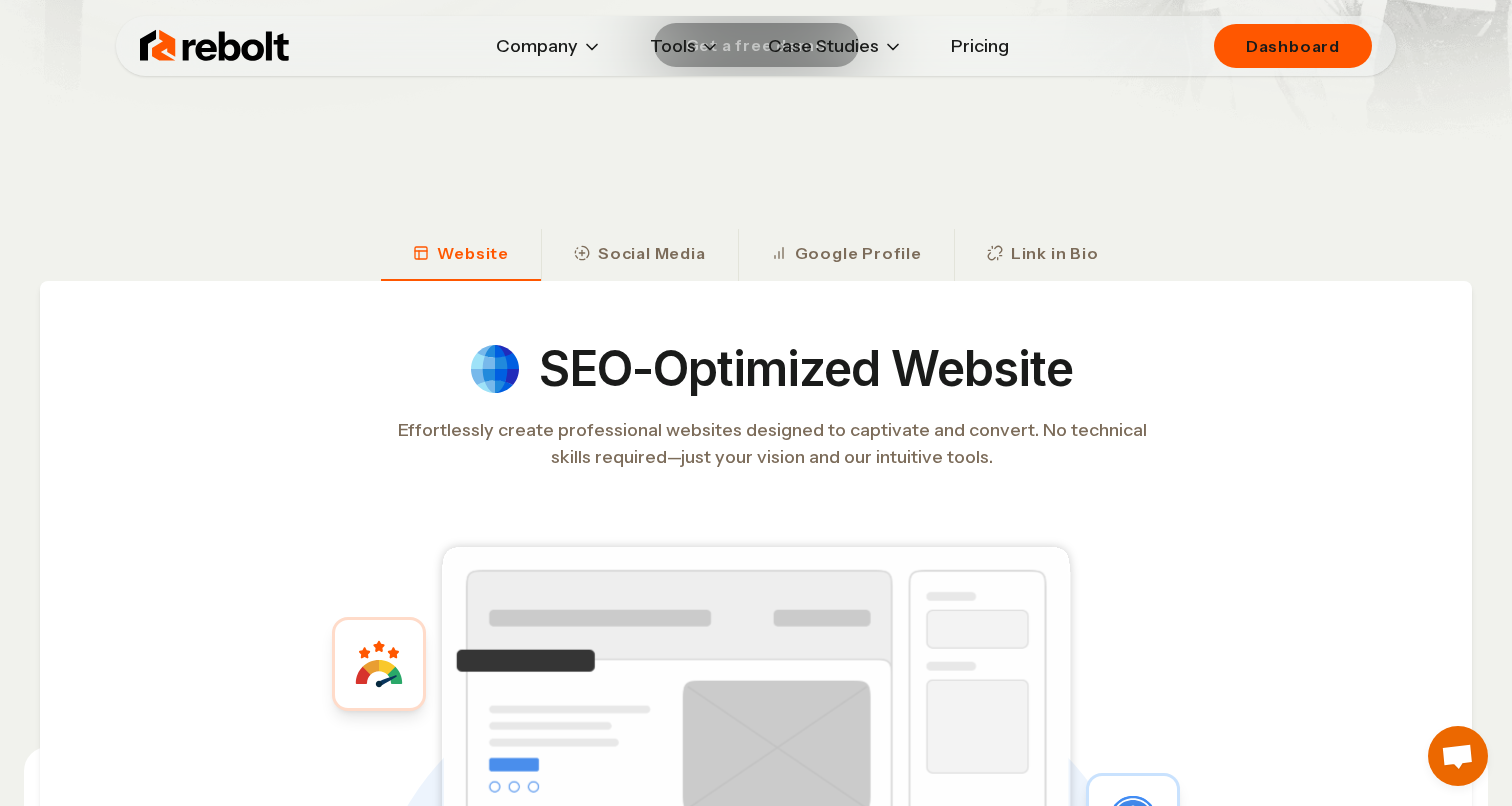 scroll, scrollTop: 487, scrollLeft: 0, axis: vertical 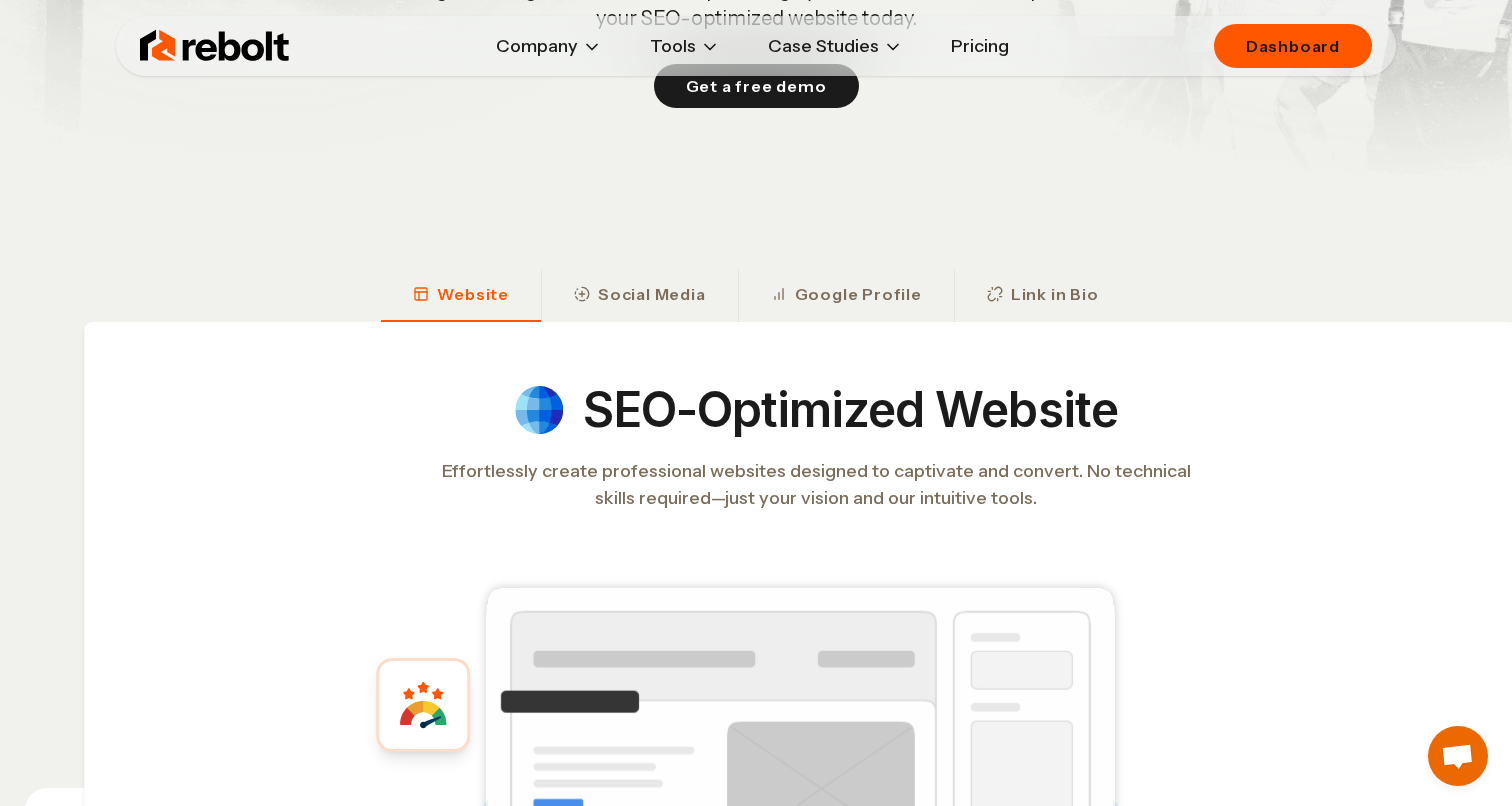 drag, startPoint x: 544, startPoint y: 408, endPoint x: 499, endPoint y: 434, distance: 51.971146 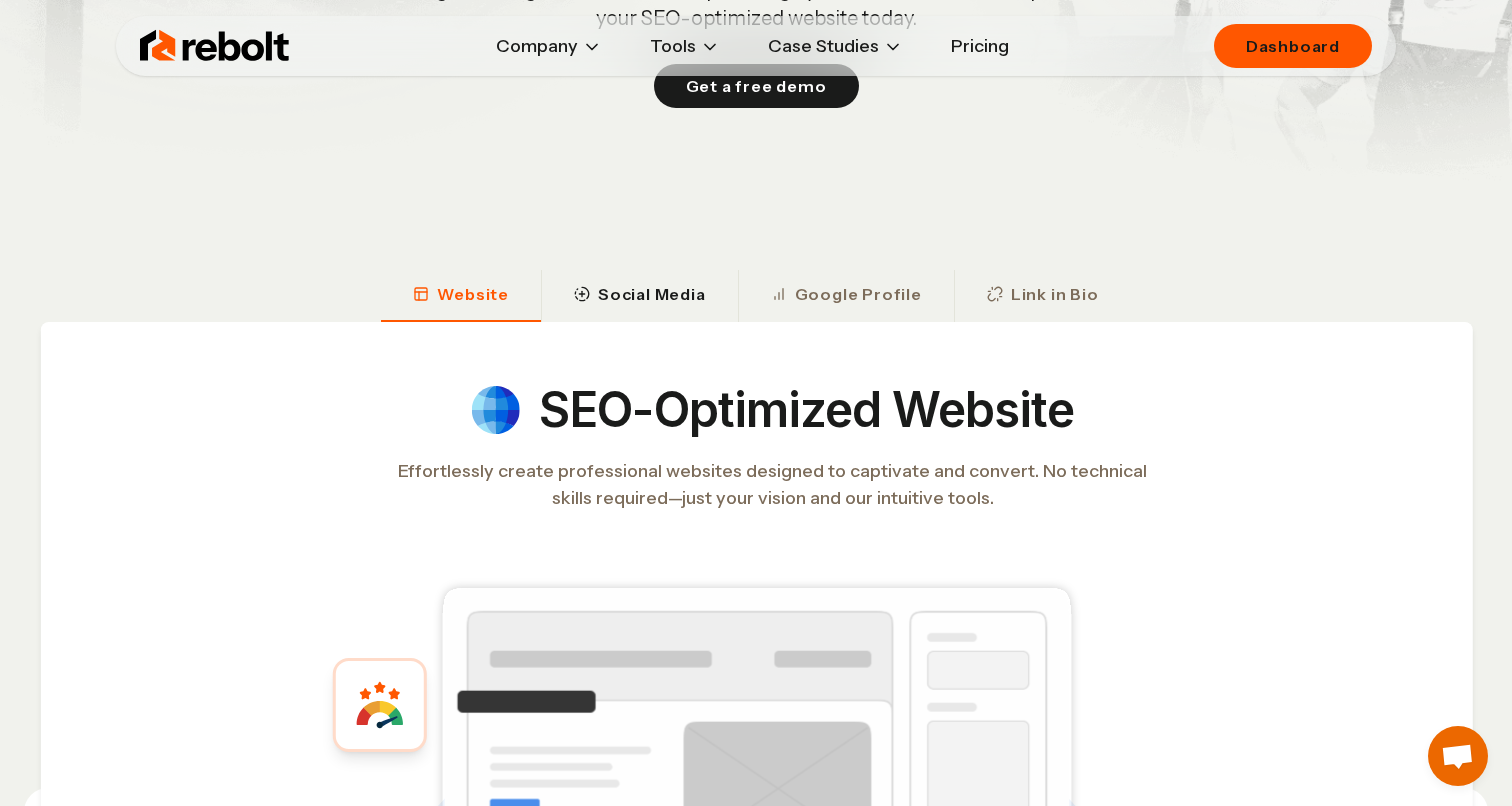 click on "Social Media" at bounding box center [639, 296] 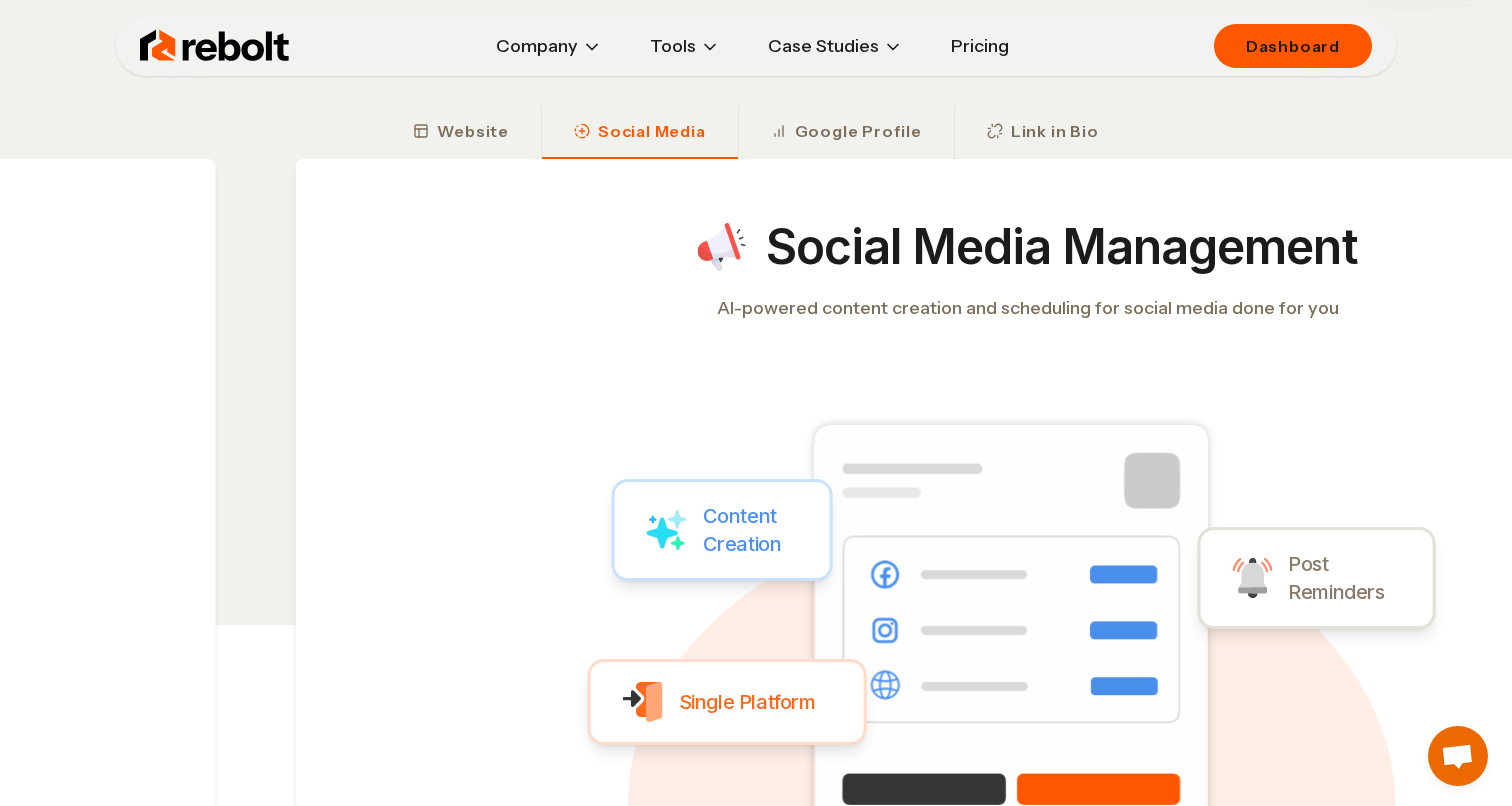 scroll, scrollTop: 659, scrollLeft: 0, axis: vertical 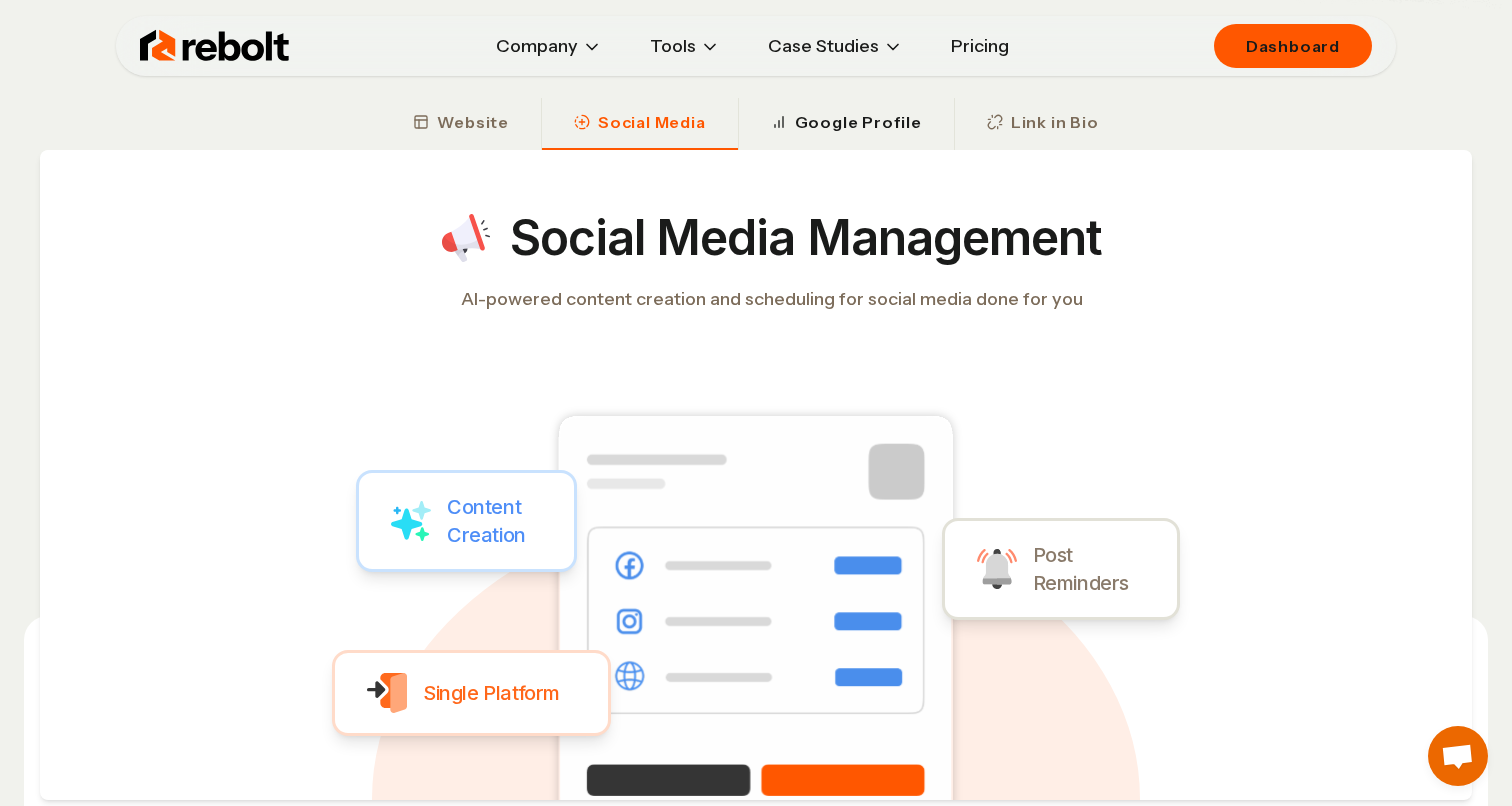 click on "Google Profile" at bounding box center [858, 122] 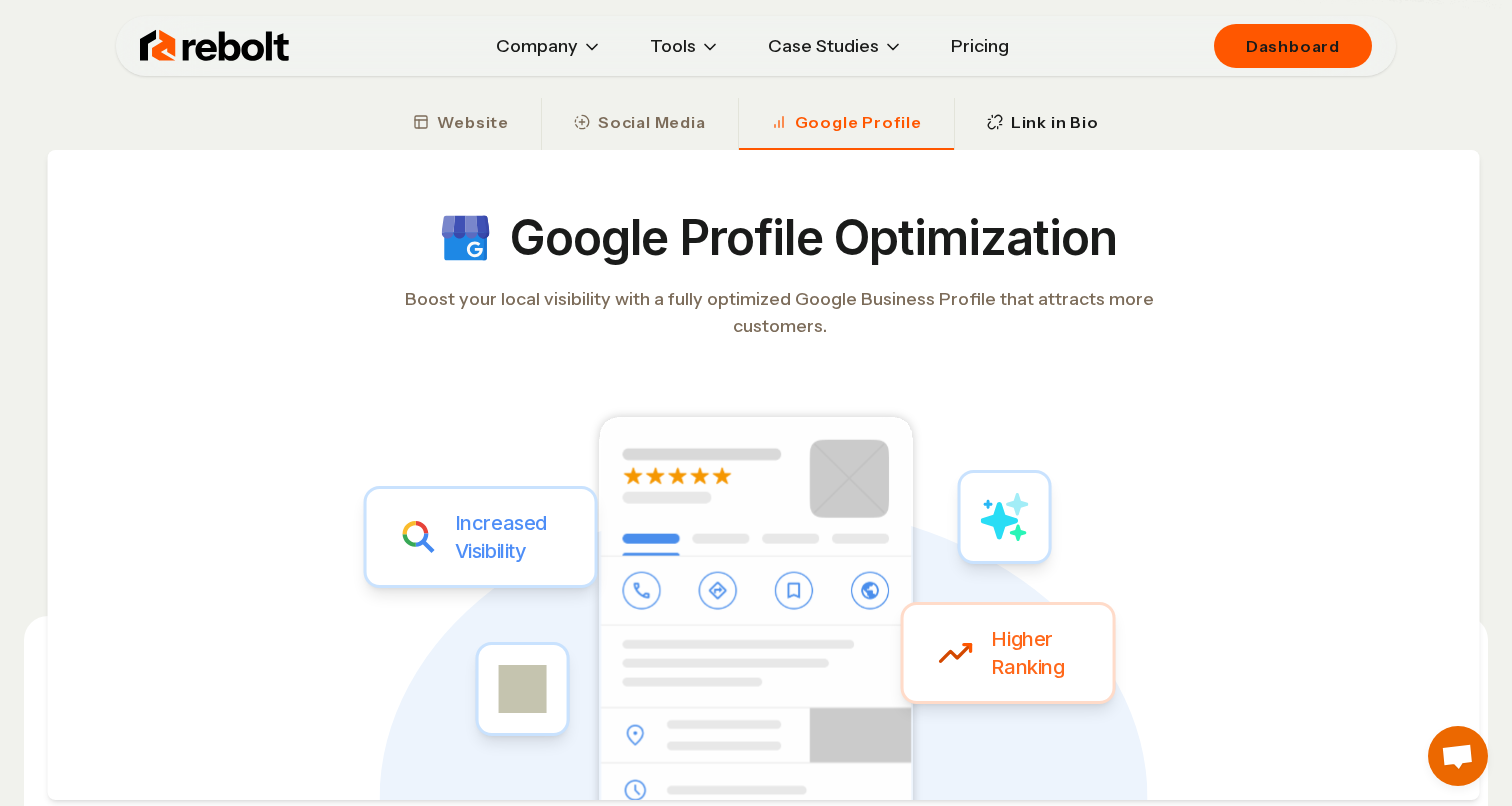 click on "Link in Bio" at bounding box center (1055, 122) 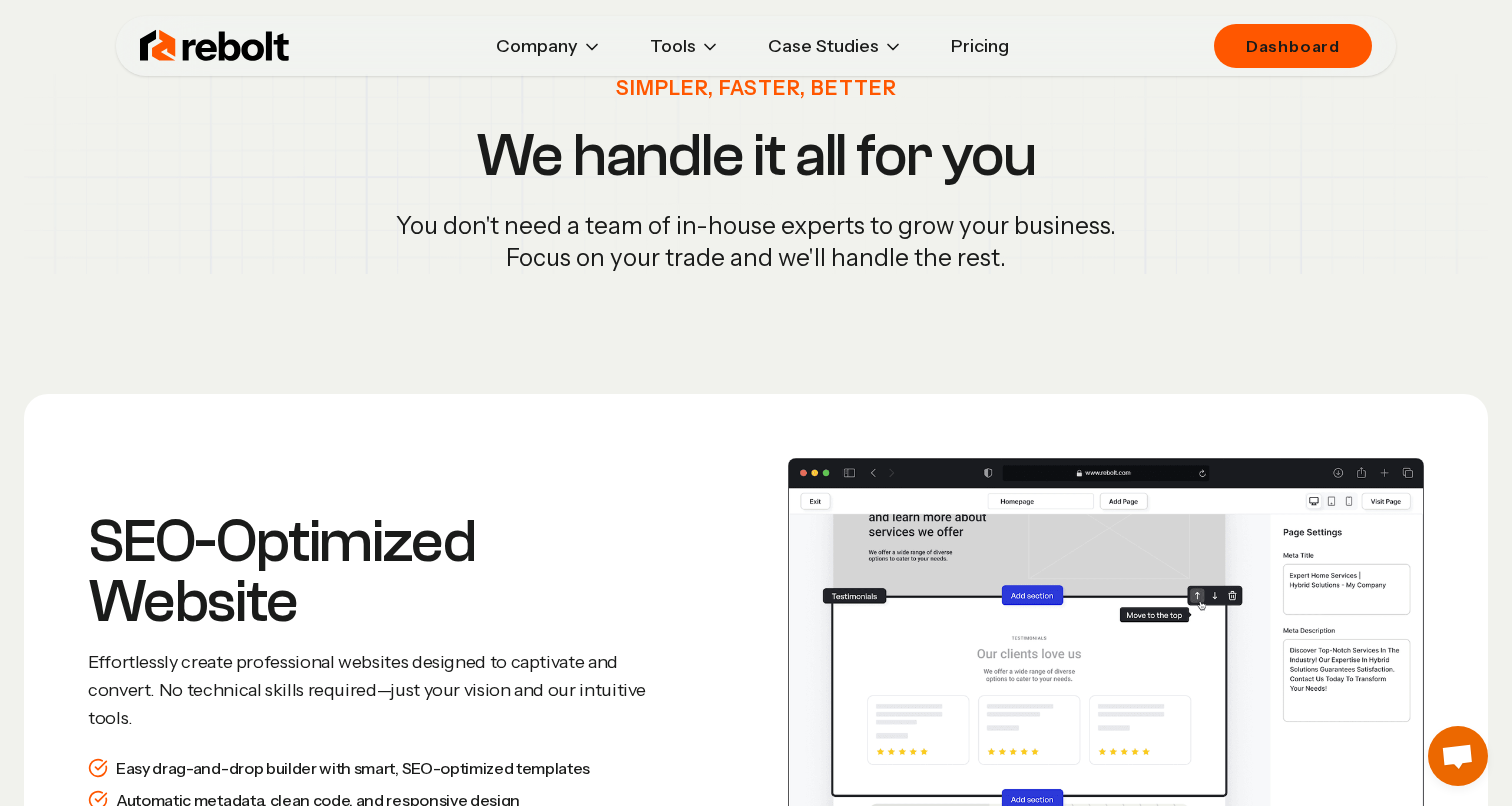 scroll, scrollTop: 2337, scrollLeft: 0, axis: vertical 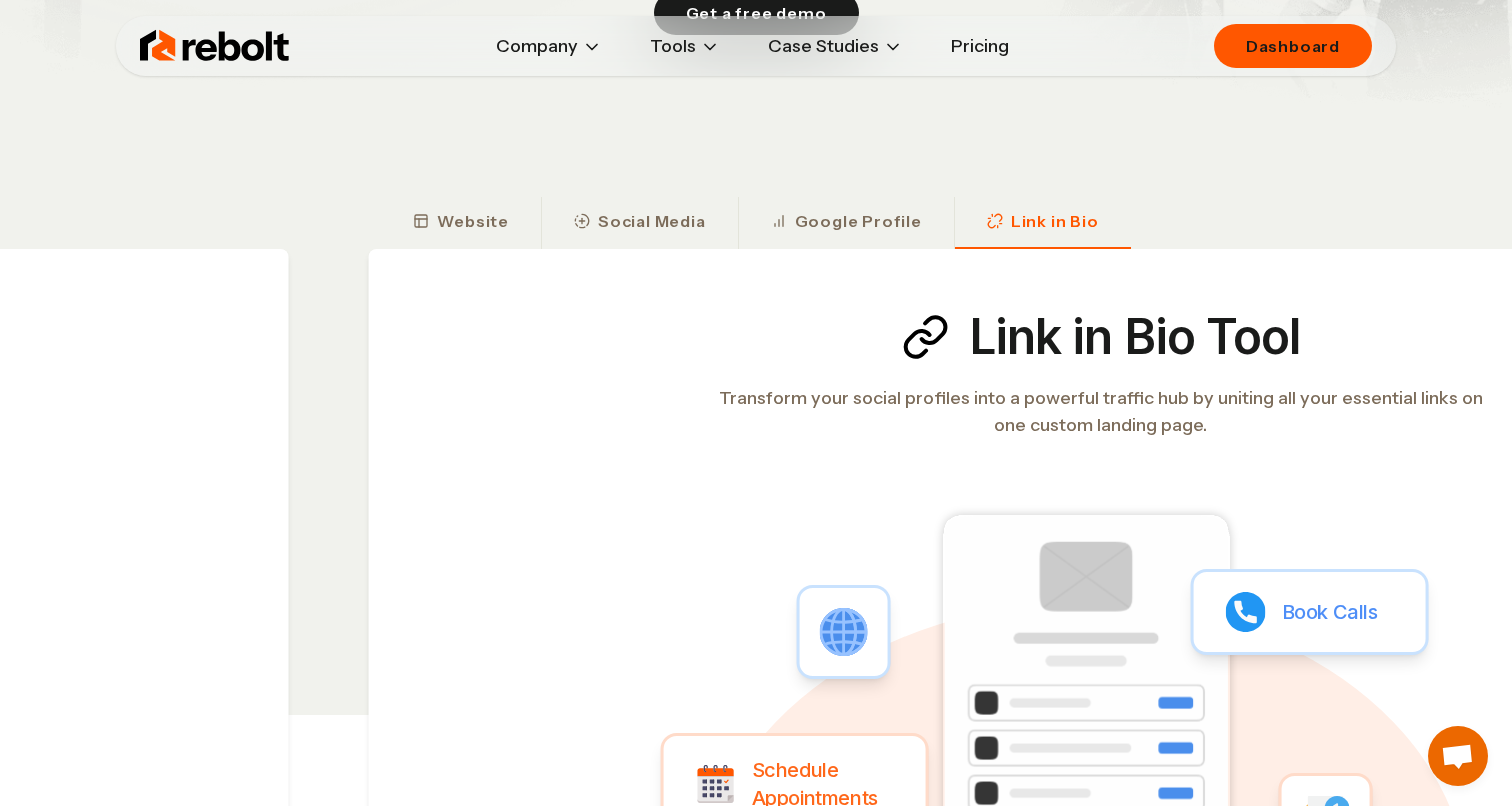 drag, startPoint x: 583, startPoint y: 315, endPoint x: 904, endPoint y: 374, distance: 326.37708 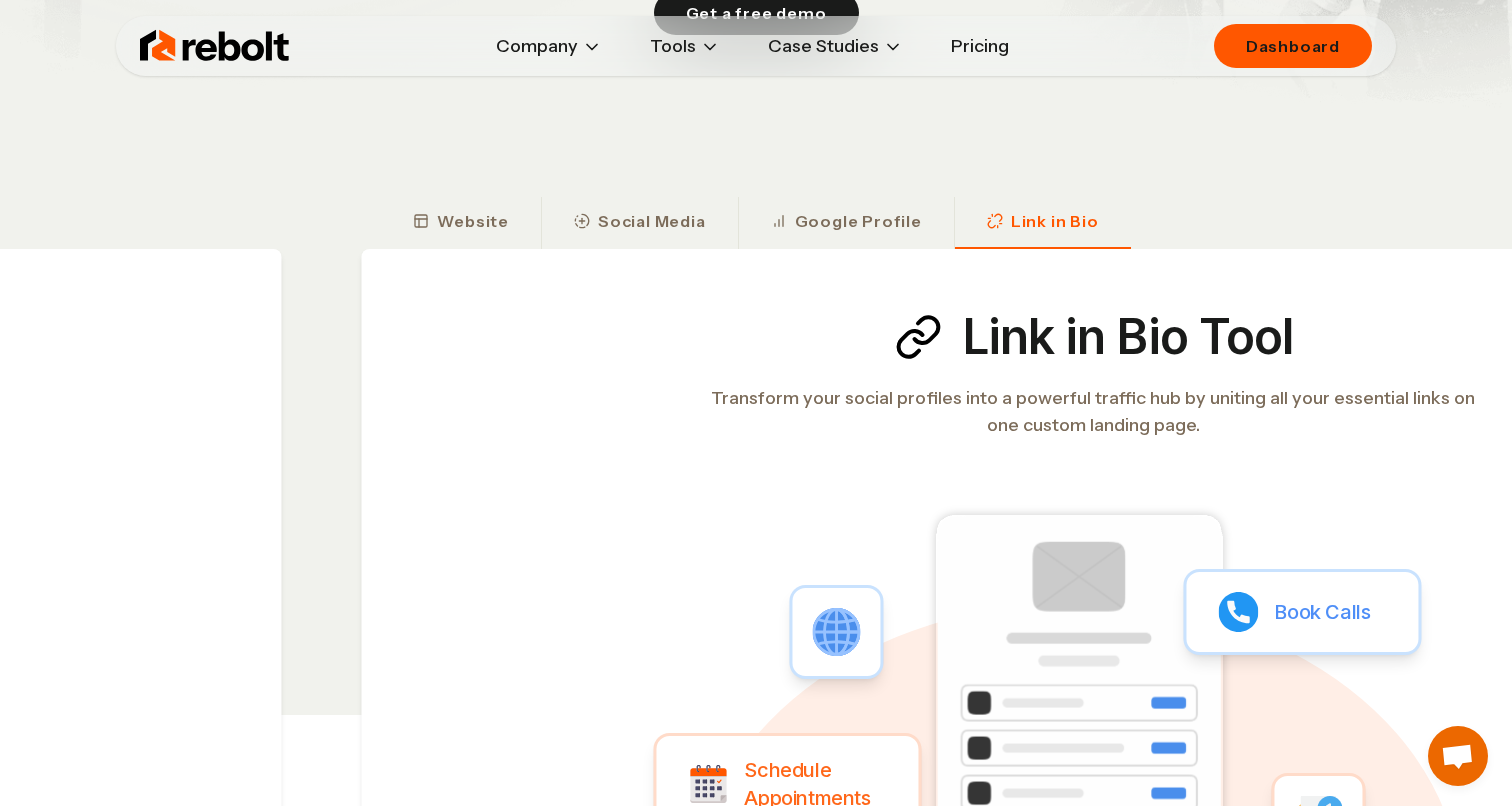 drag, startPoint x: 900, startPoint y: 374, endPoint x: 580, endPoint y: 387, distance: 320.26395 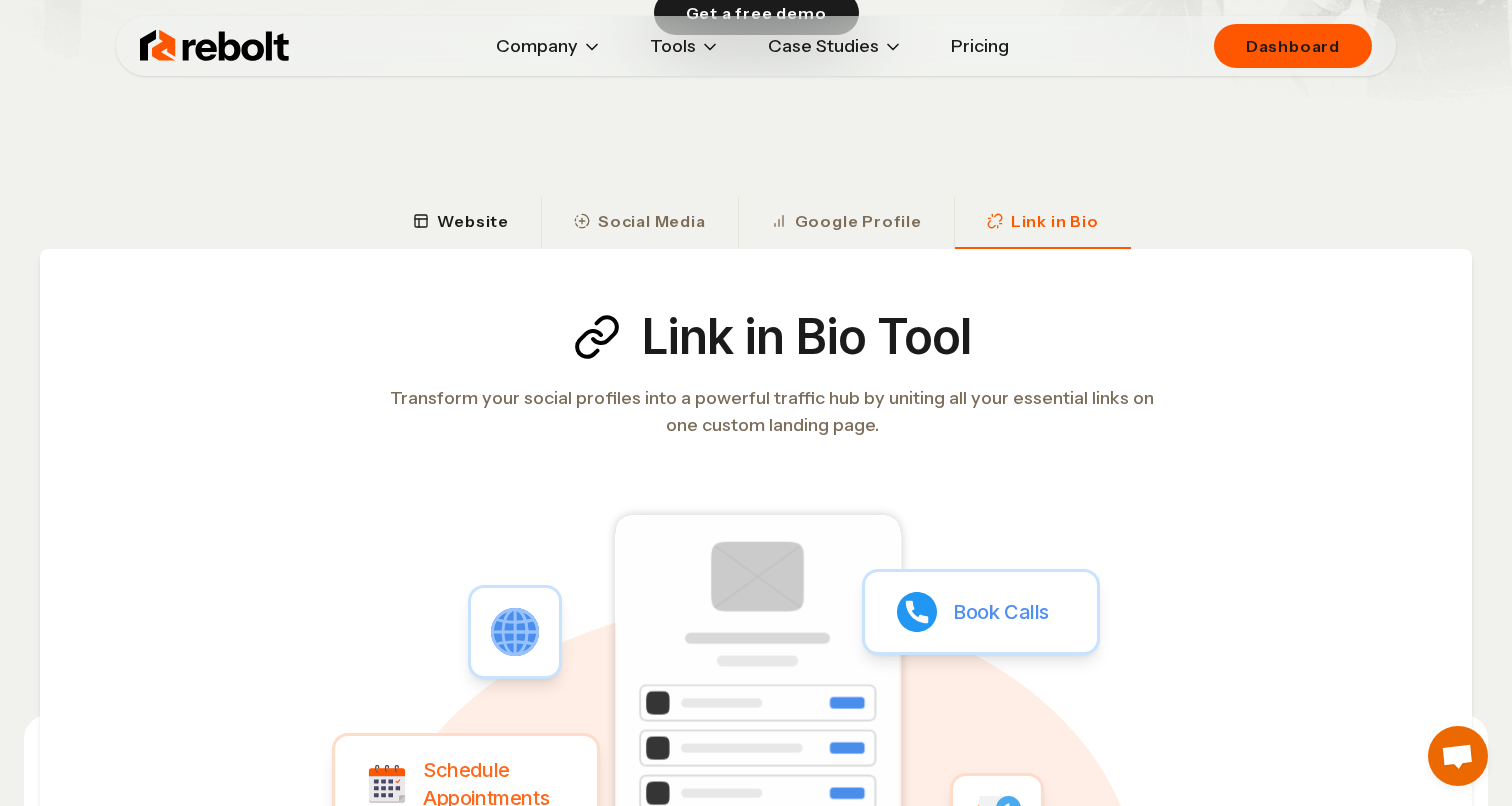 click on "Website" at bounding box center [461, 223] 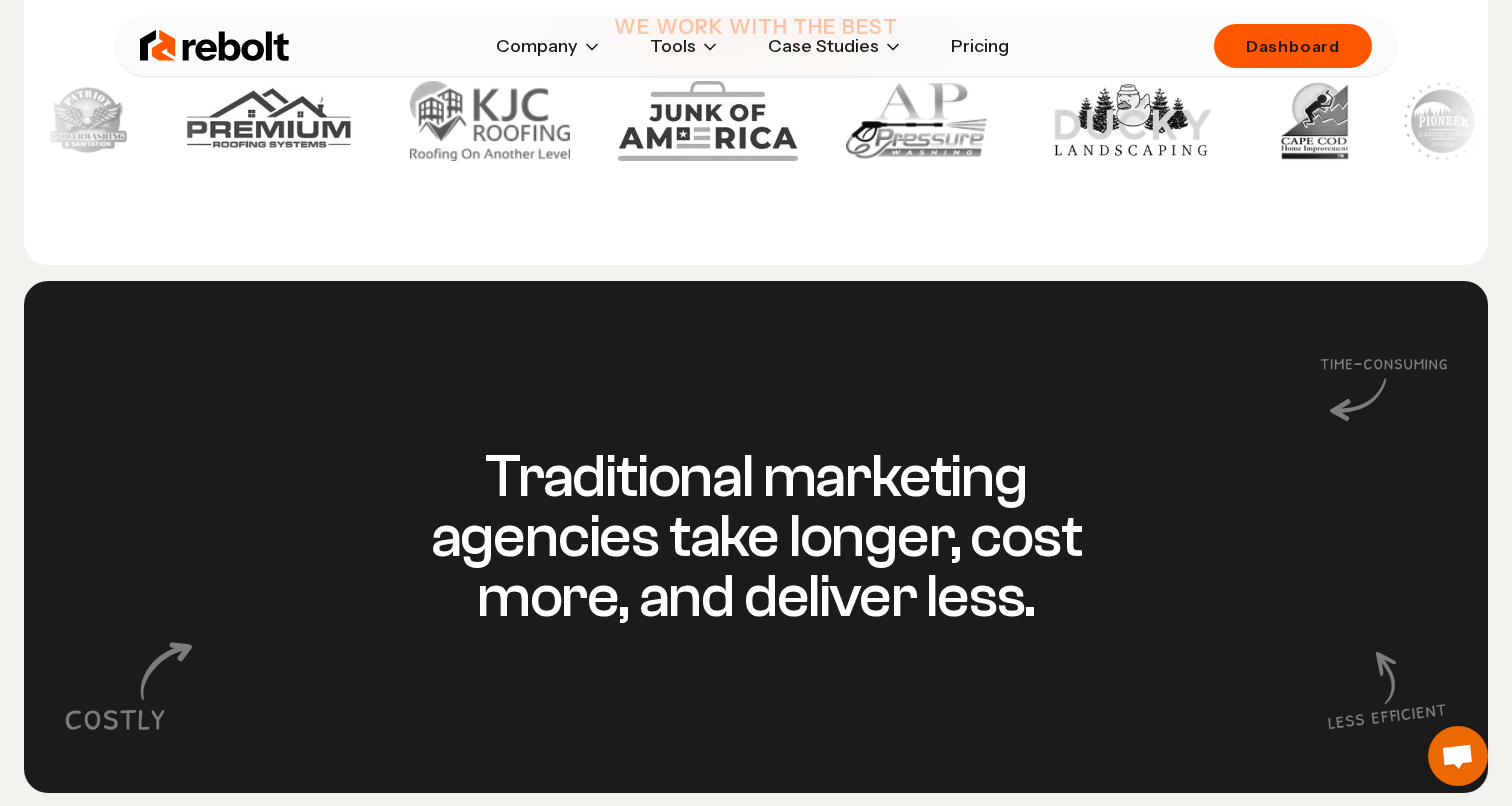 scroll, scrollTop: 1499, scrollLeft: 0, axis: vertical 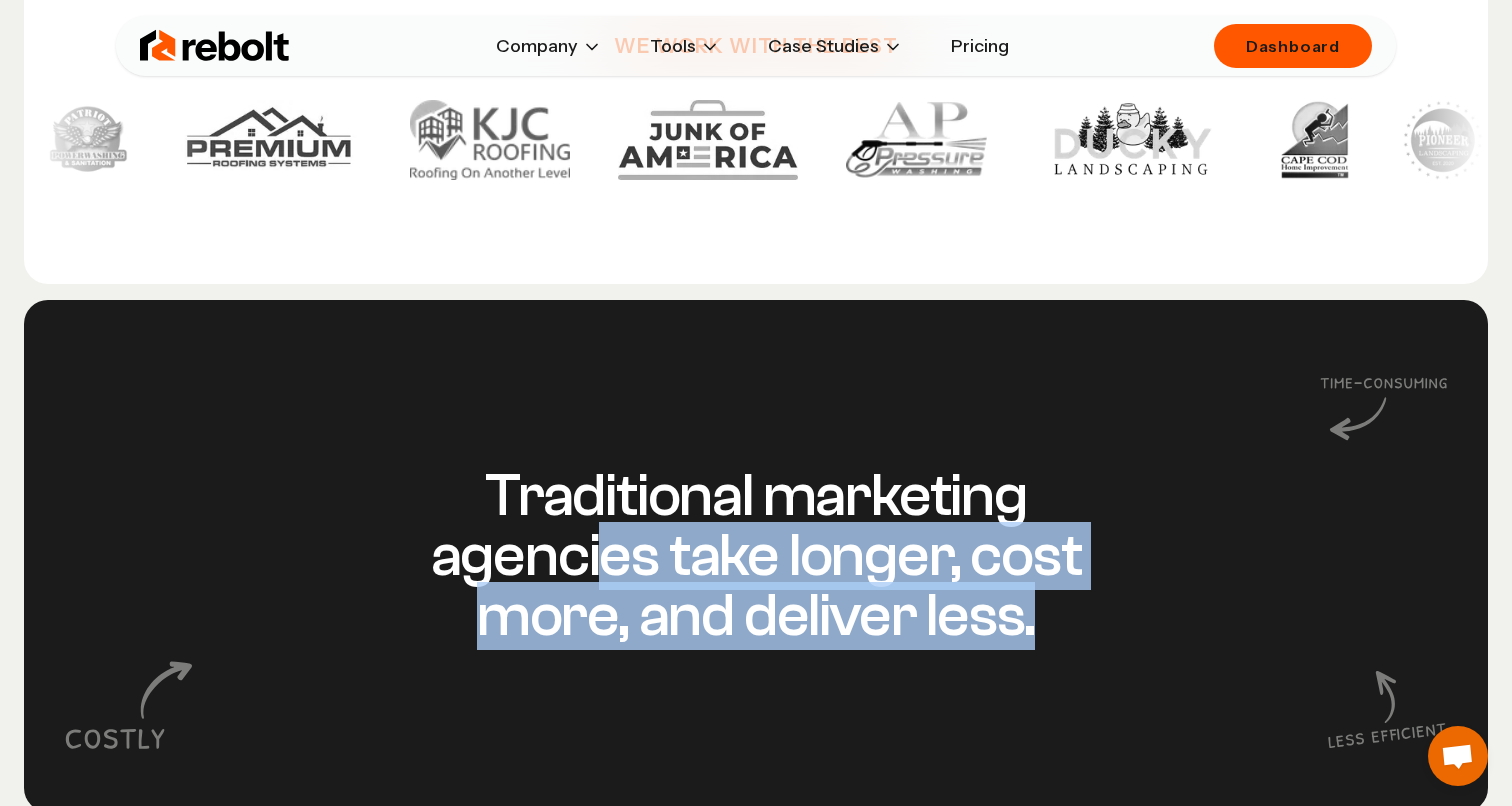drag, startPoint x: 604, startPoint y: 564, endPoint x: 1047, endPoint y: 614, distance: 445.81274 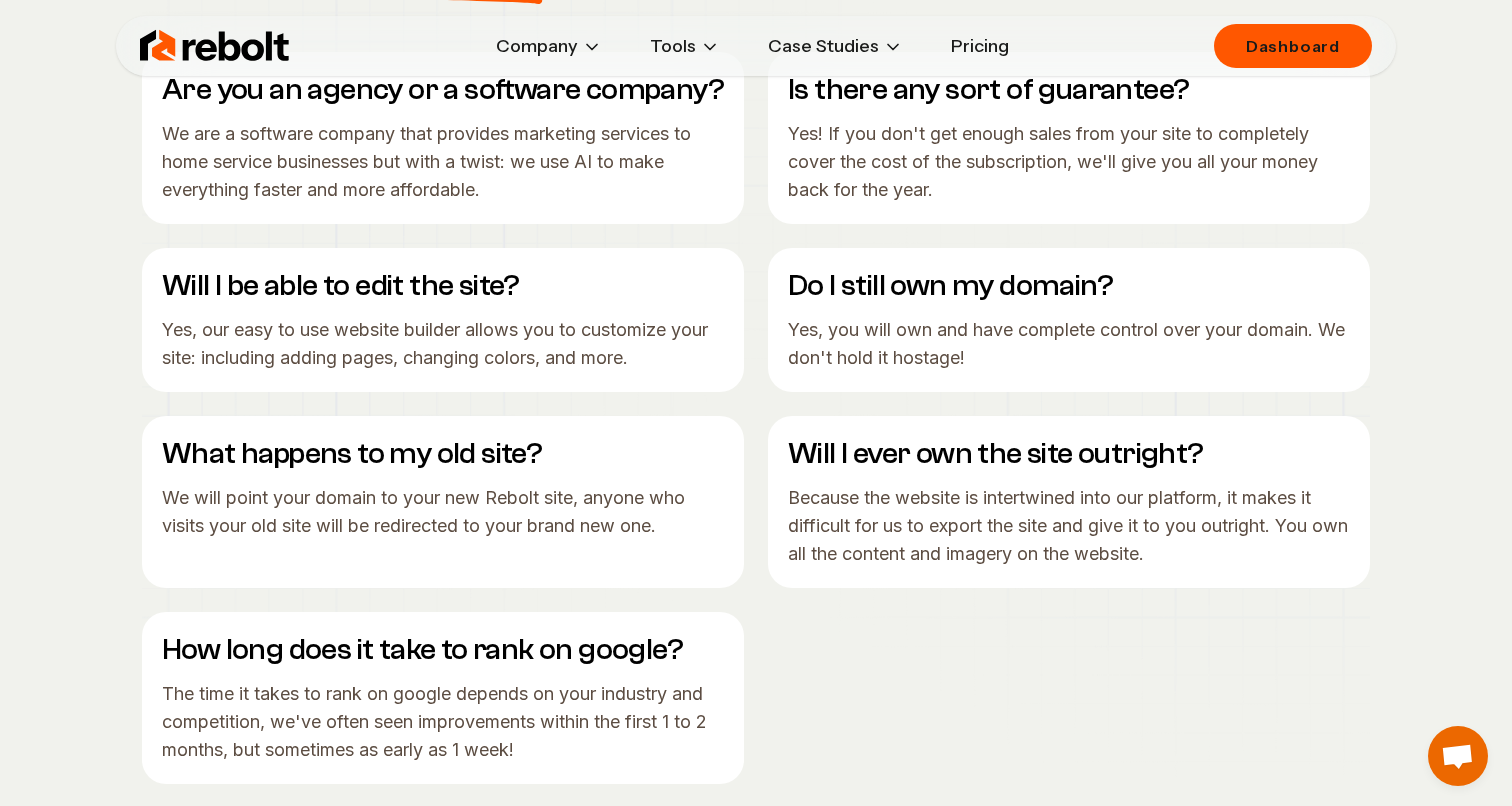 scroll, scrollTop: 8320, scrollLeft: 0, axis: vertical 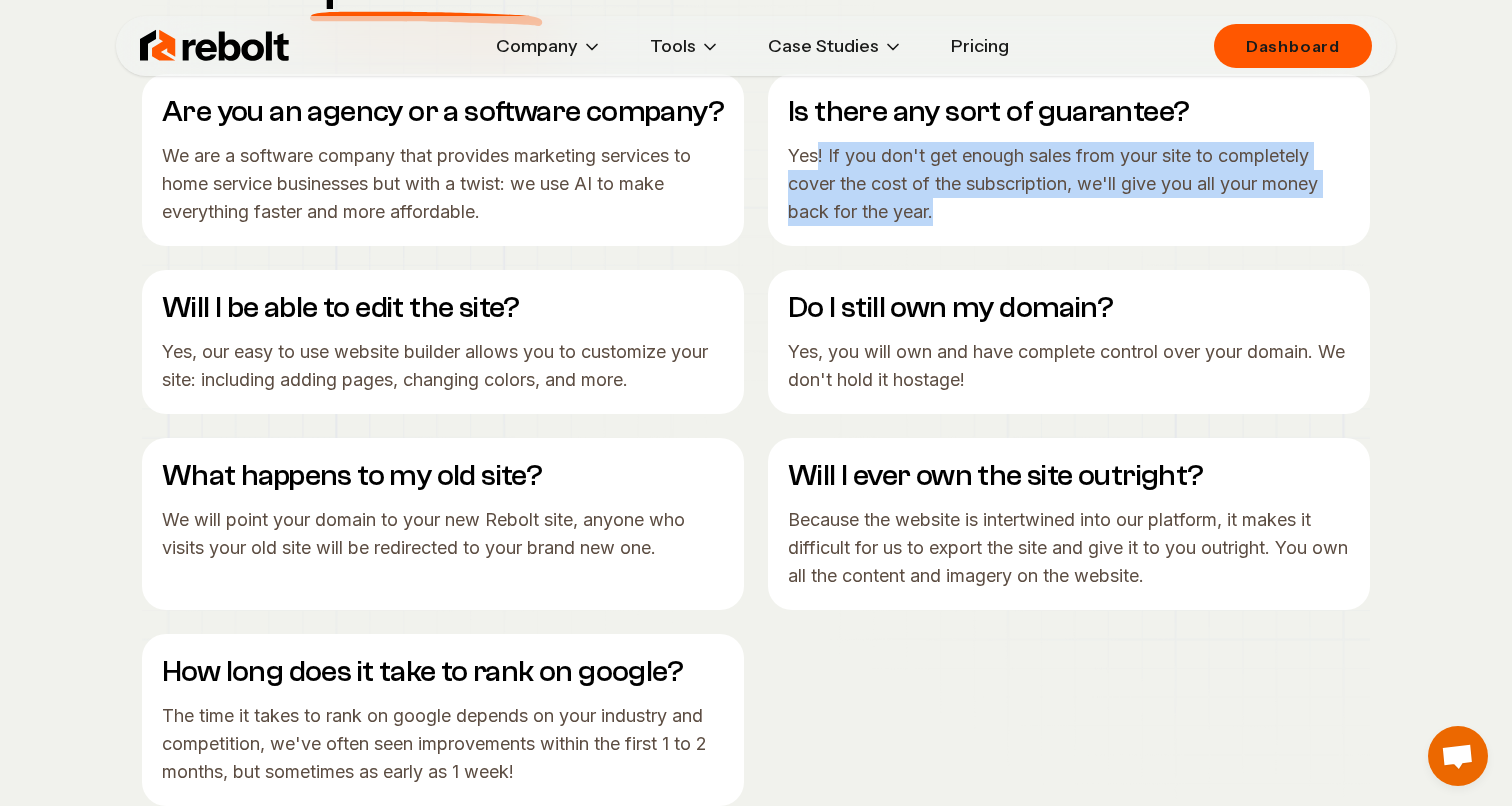drag, startPoint x: 820, startPoint y: 150, endPoint x: 952, endPoint y: 219, distance: 148.9463 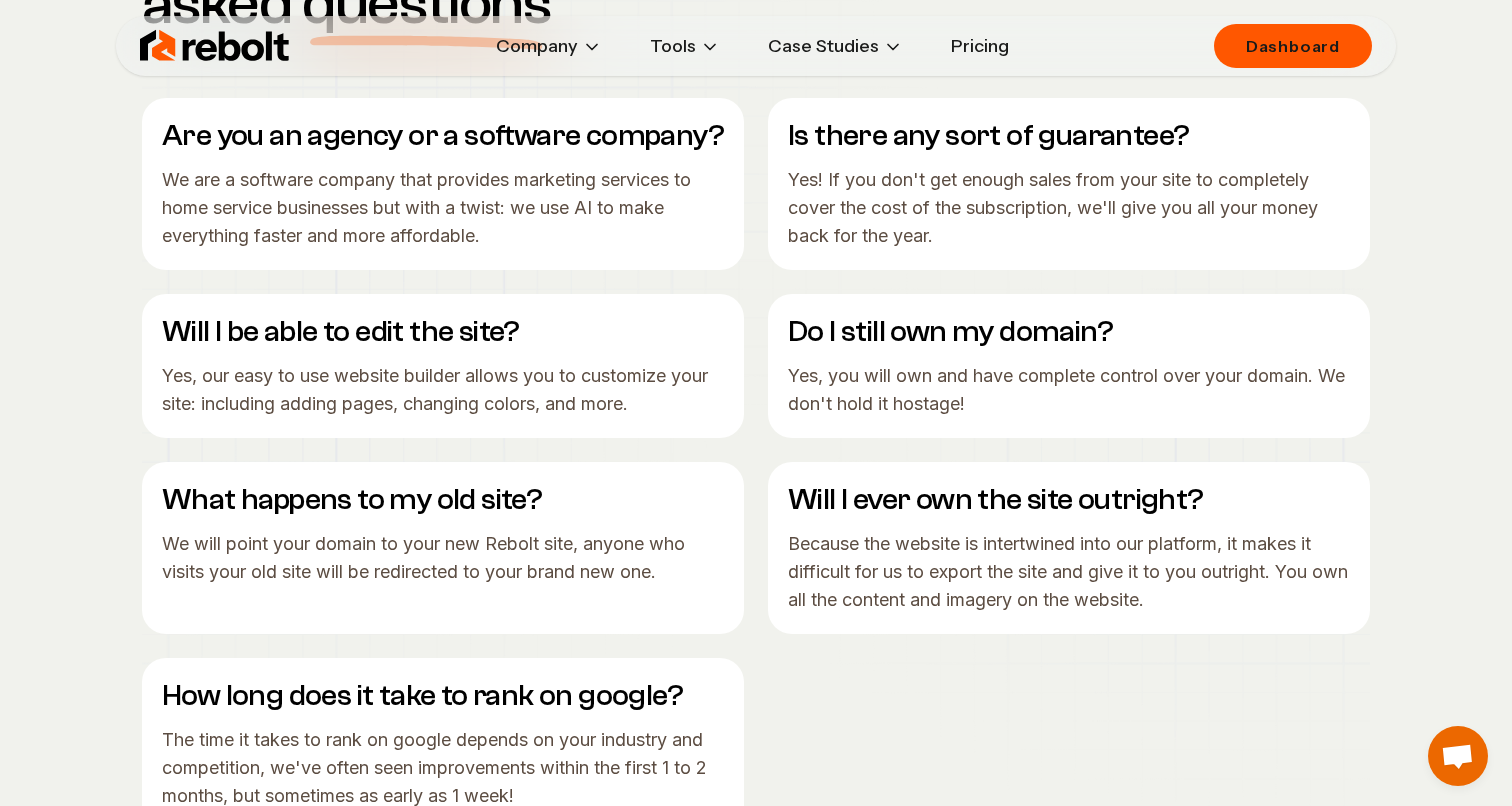 scroll, scrollTop: 8286, scrollLeft: 0, axis: vertical 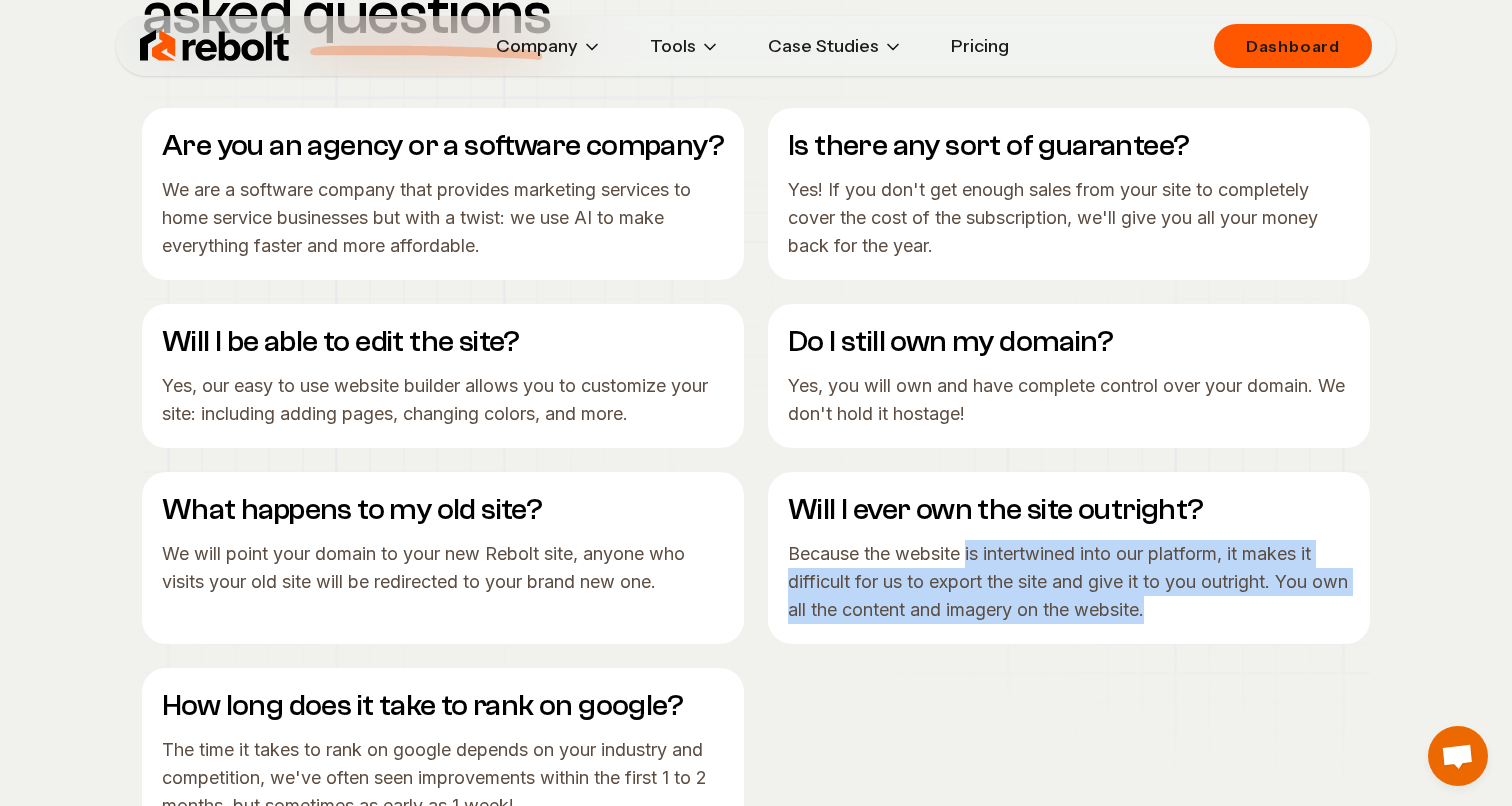 drag, startPoint x: 968, startPoint y: 555, endPoint x: 1205, endPoint y: 629, distance: 248.28412 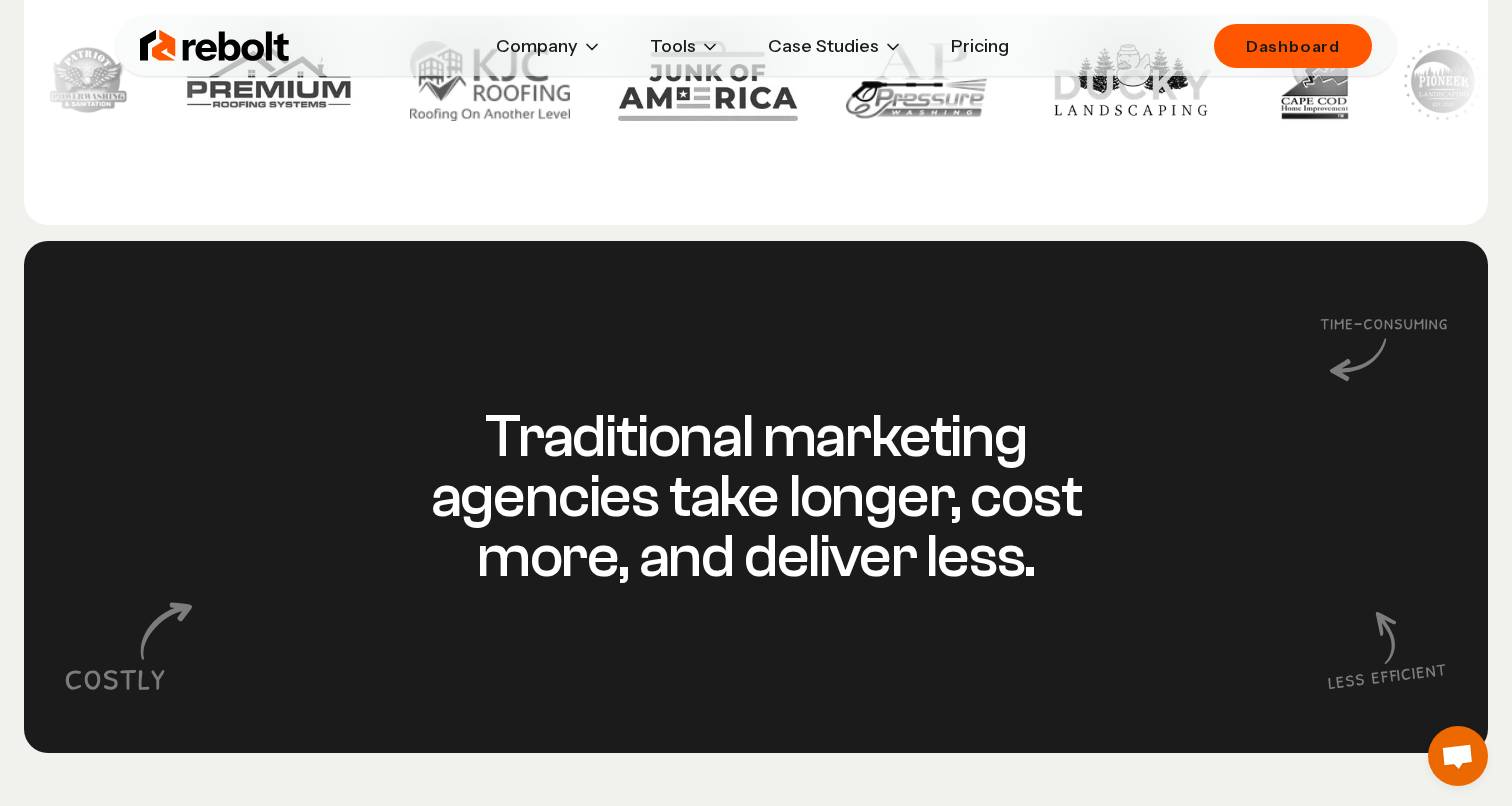 scroll, scrollTop: 846, scrollLeft: 0, axis: vertical 